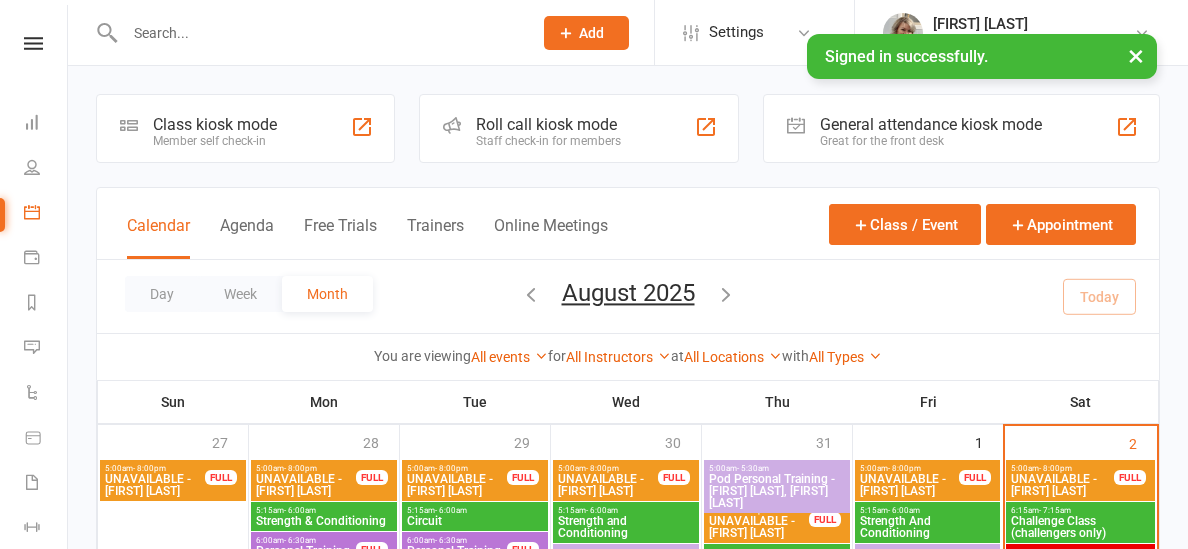 scroll, scrollTop: 0, scrollLeft: 0, axis: both 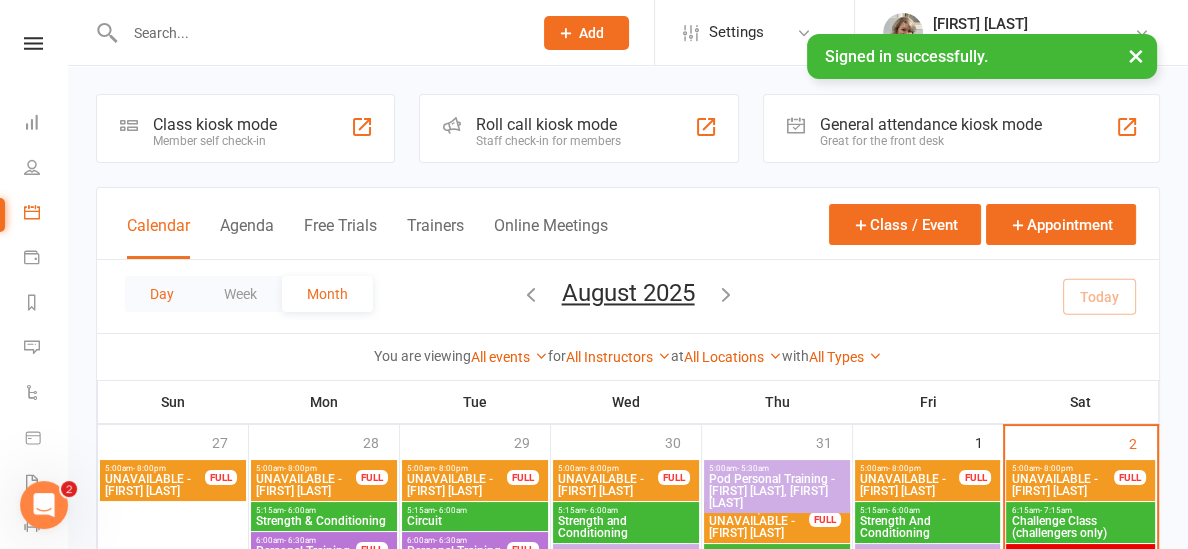 click on "Day" at bounding box center (162, 294) 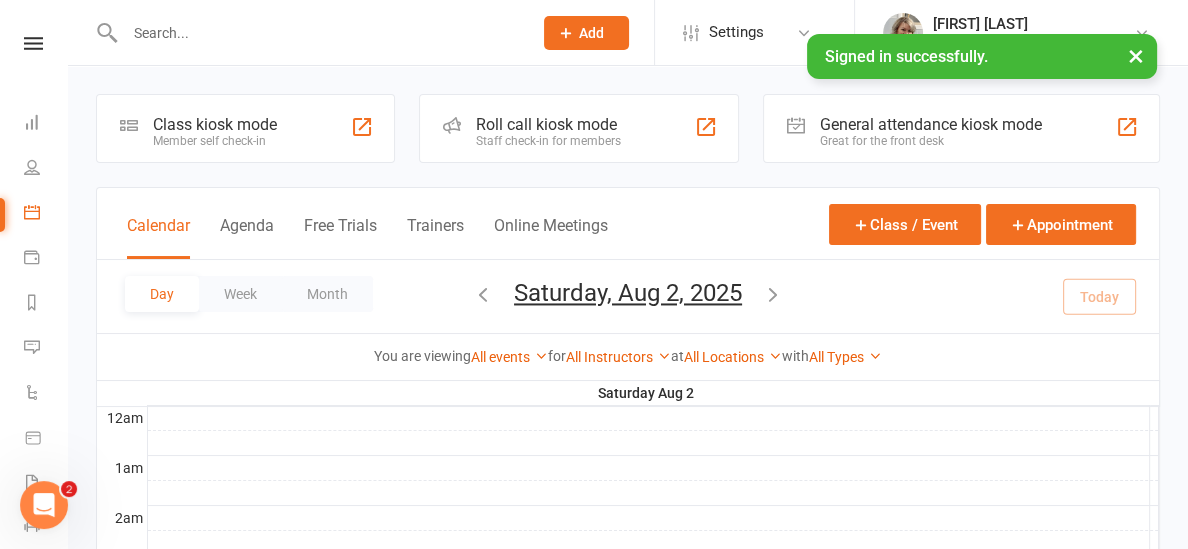 scroll, scrollTop: 0, scrollLeft: 0, axis: both 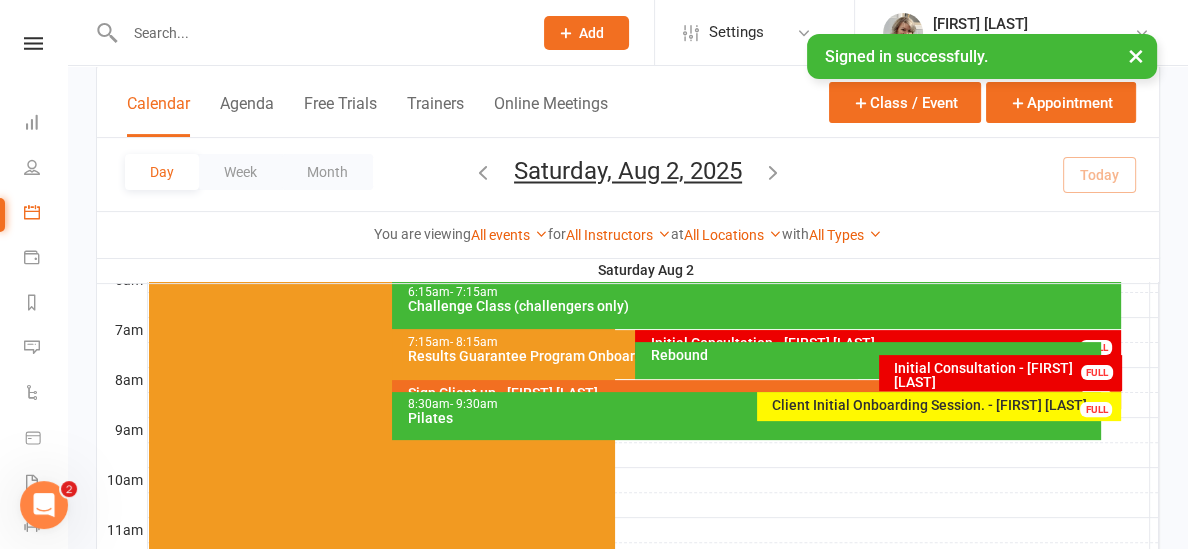 click on "Results Guarantee Program Onboarding - [FIRST] [LAST]" at bounding box center (630, 356) 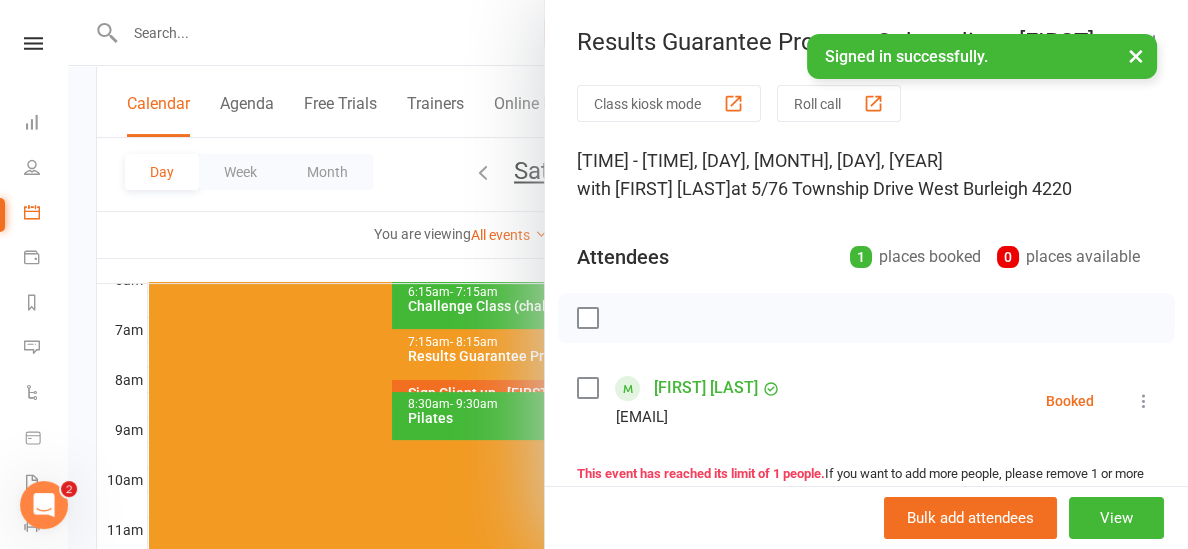 click on "[FIRST] [LAST]" at bounding box center (706, 388) 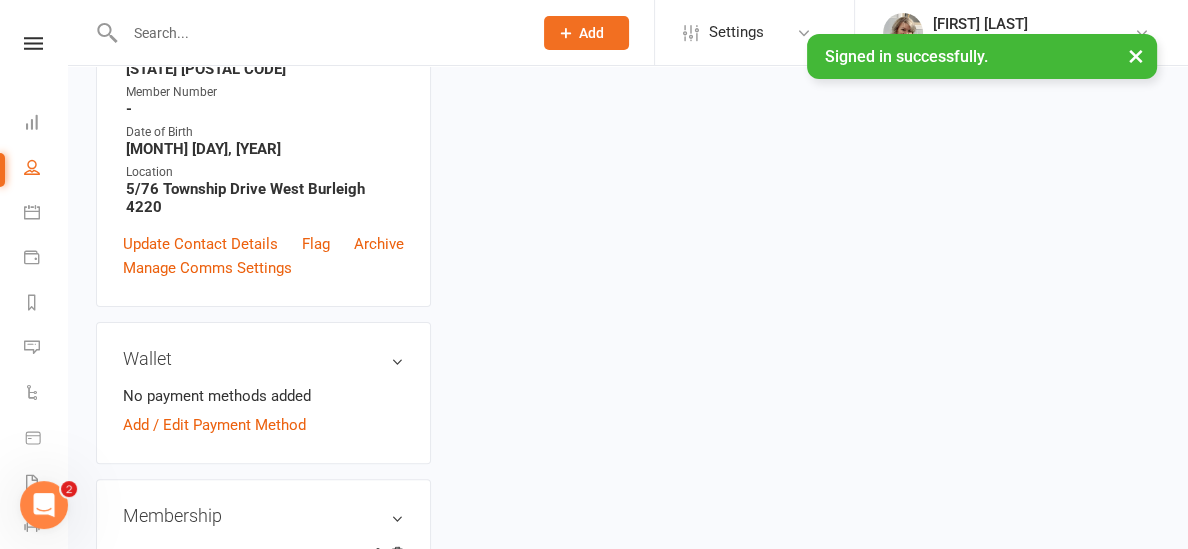 scroll, scrollTop: 0, scrollLeft: 0, axis: both 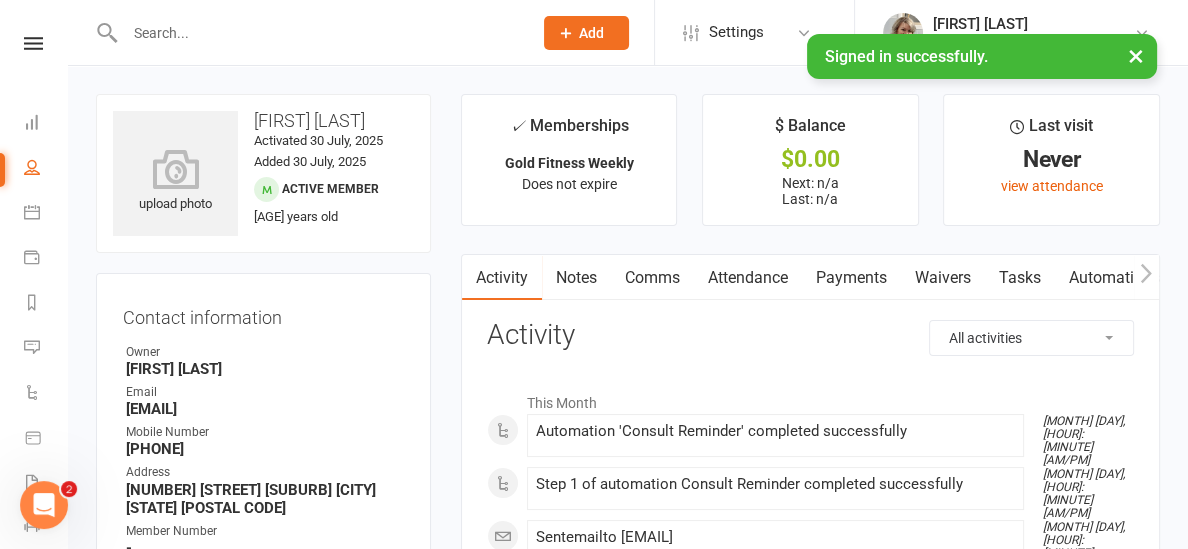 click on "Notes" at bounding box center [576, 278] 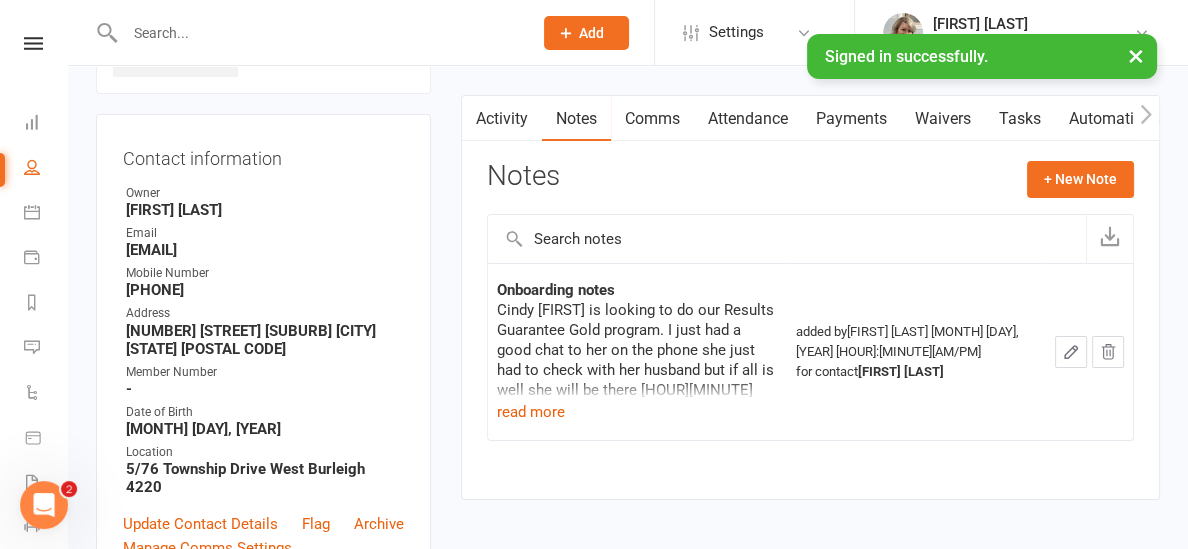 scroll, scrollTop: 160, scrollLeft: 0, axis: vertical 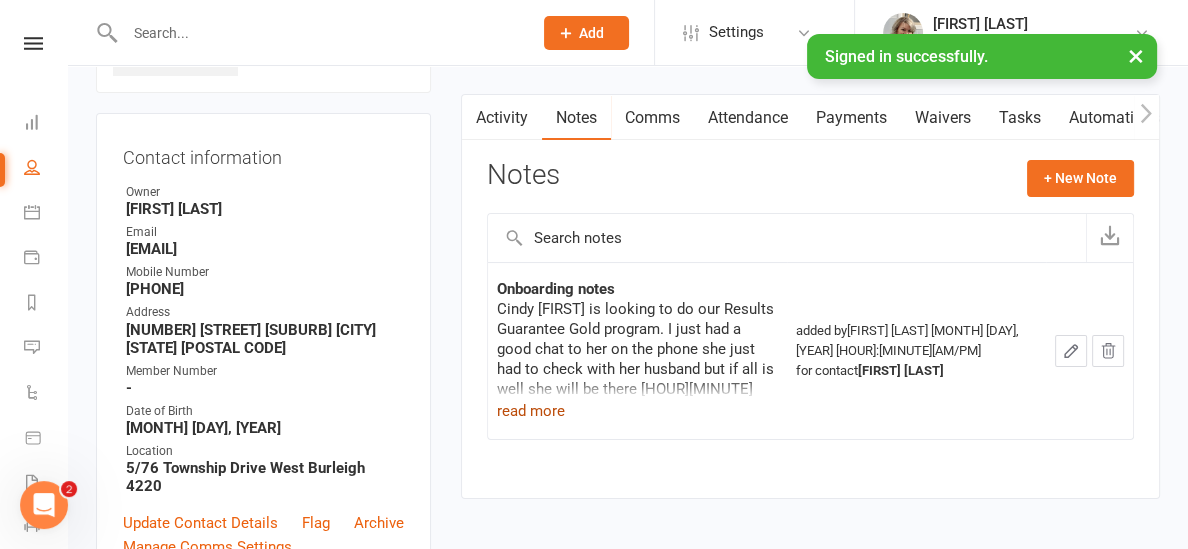 click on "read more" at bounding box center (531, 411) 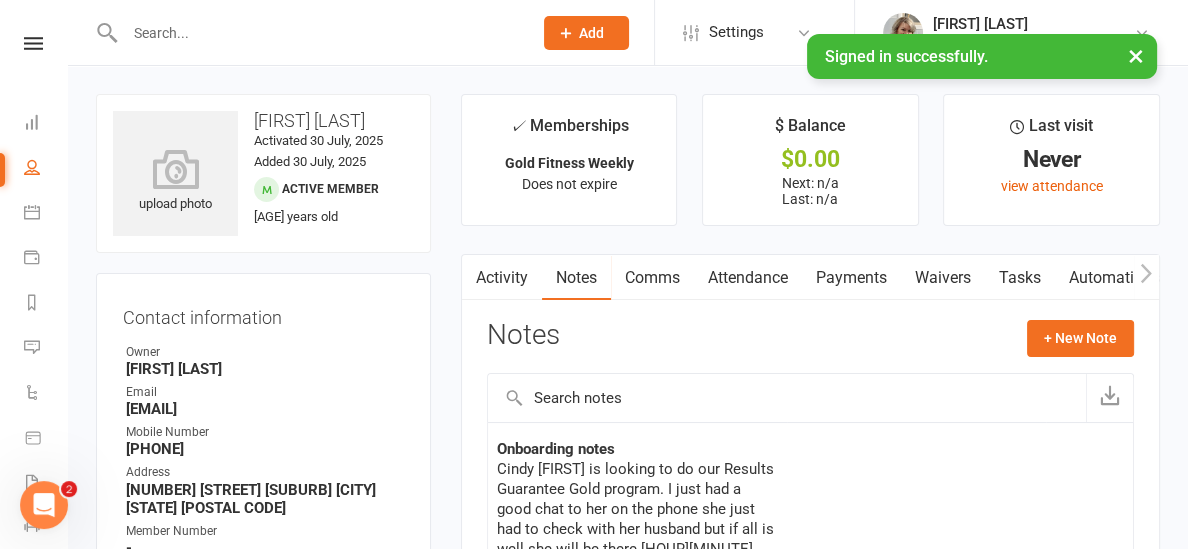 scroll, scrollTop: 0, scrollLeft: 0, axis: both 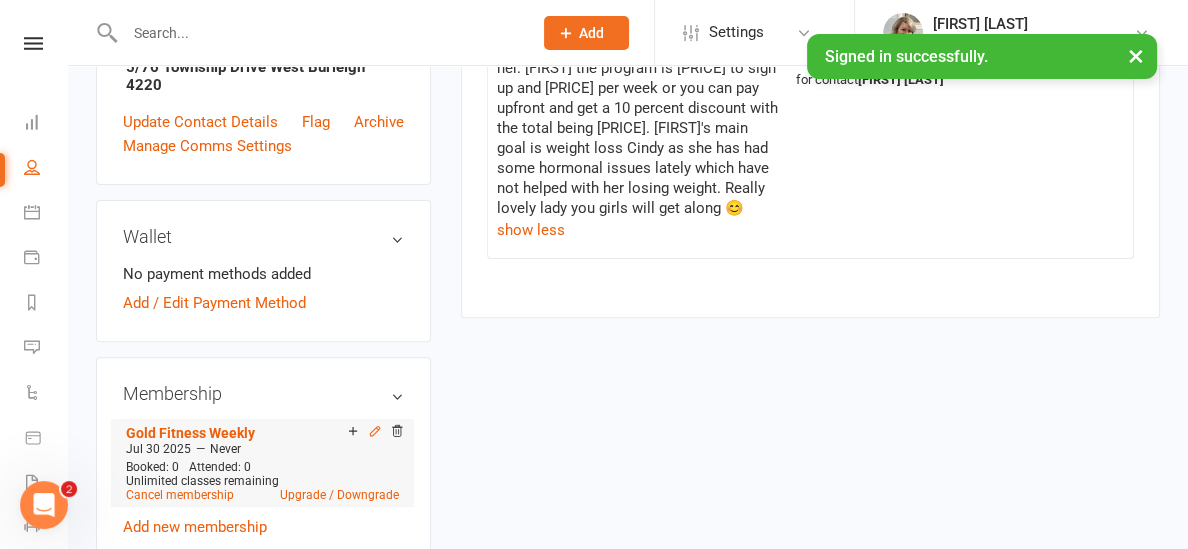 click 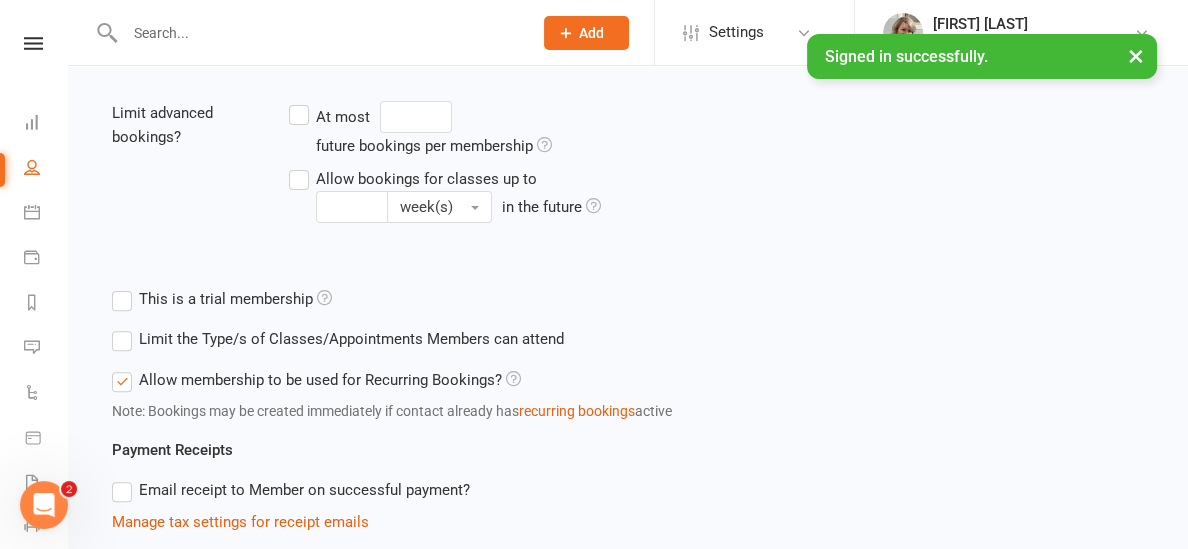 scroll, scrollTop: 0, scrollLeft: 0, axis: both 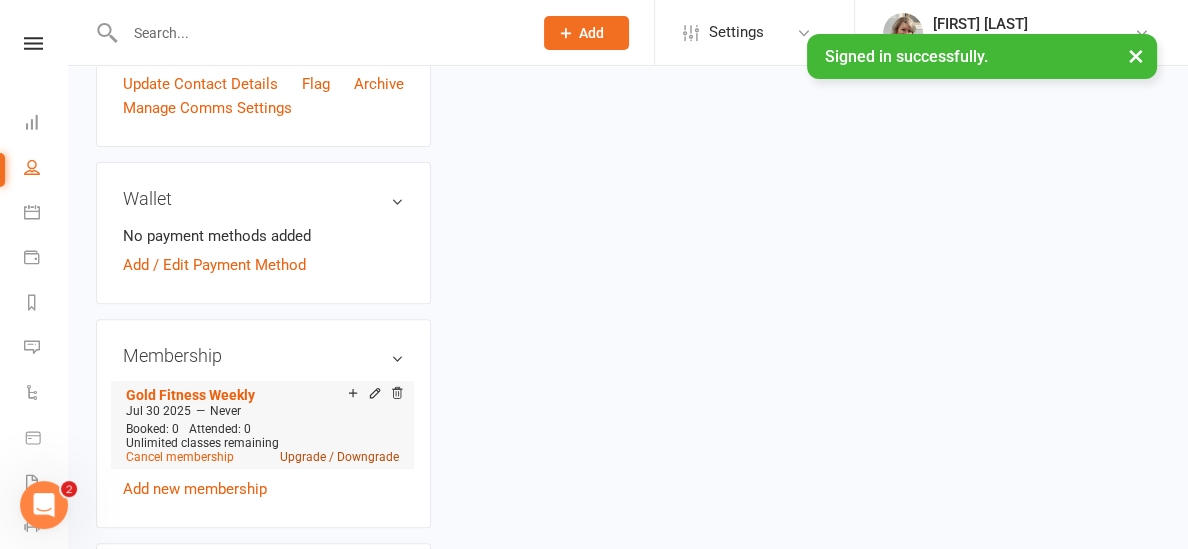 click on "Upgrade / Downgrade" at bounding box center [339, 457] 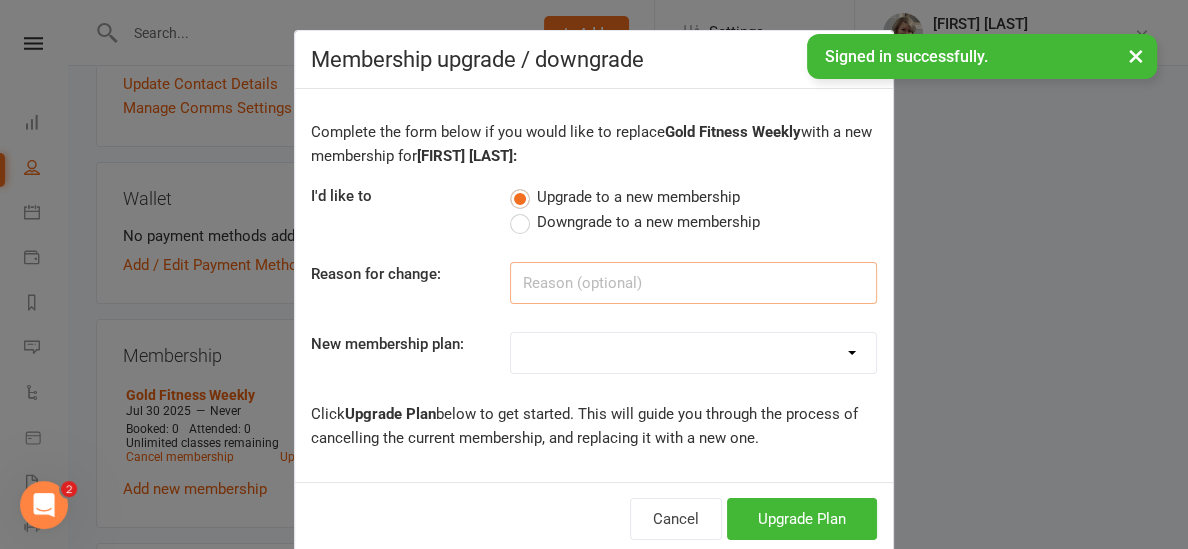 click at bounding box center (693, 283) 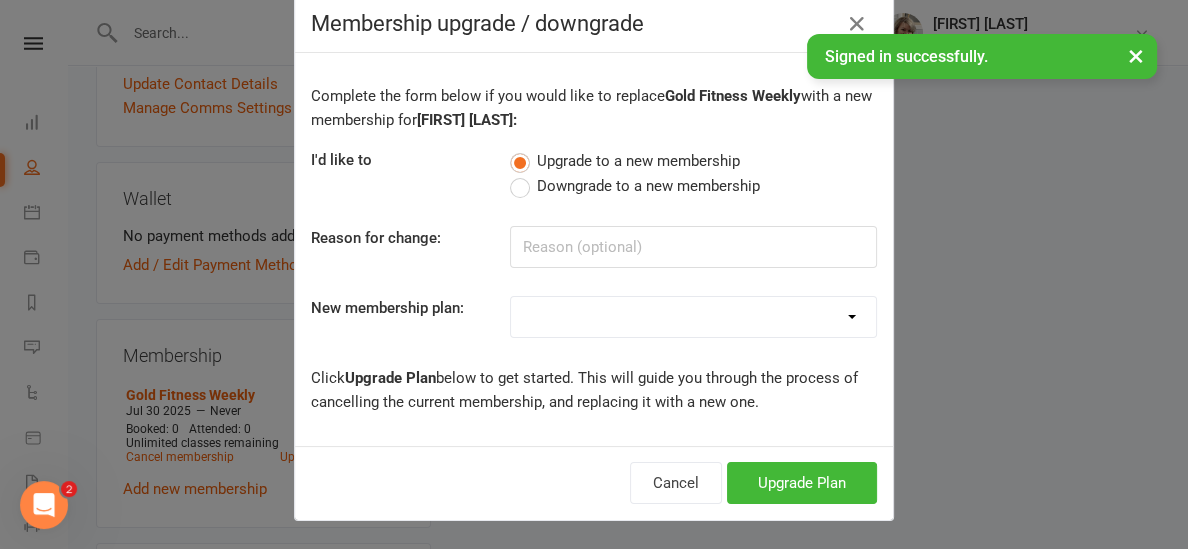 click on "14 Day Shred (INTRO OFFER) Group Buddy Fortnightly Group Classes Weekly Group Classes Fortnightly Group Classes monthly 10 Group Class Pass Pilates Room Rent Ray Rent Thailand DEPOSIT -- Active Adventure retreat is scheduled from November 1st to November 8th, 2023 Thailand Retreat Early bird full price Thailand Retreat full price Thailand Retreat Godfather 6 months Group Training (PIF, 10% discount) Bioscan Membership (1 per week, annual payment) Godfather 3 months 2 POD + Group Training (PIF, 10% discount) Hold Fee PERSONAL TRAINING WEEKLY 1PT PERSONAL TRAINING FORTNIGHTLY 1PT PERSONAL TRAINING MONTHLY 1PT PERSONAL TRAINING WEEKLY 2PT Bronze Fitness Weekly Bronze Promotion Half prepaid then half weekly Bronze Fitness Fortnightly Bronze Fitness Monthly Bronze 3 month Godfather 10% Discount Bronze 6 month Godfather payment 12.5% Discount Silver Fitness Weekly Silver Fitness Fortnightly Silver Fitness Monthly Silver Promotion Prepaid 12 weeks 10% Discount Bronze Promotion Prepaid 12 Weeks 10% Discount" at bounding box center [693, 317] 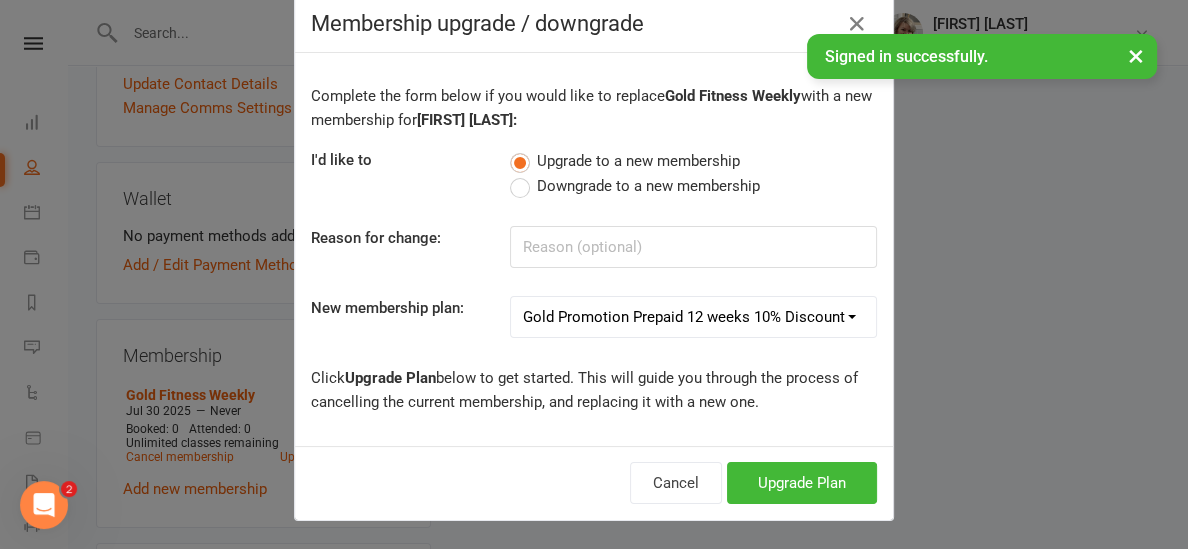 click on "14 Day Shred (INTRO OFFER) Group Buddy Fortnightly Group Classes Weekly Group Classes Fortnightly Group Classes monthly 10 Group Class Pass Pilates Room Rent Ray Rent Thailand DEPOSIT -- Active Adventure retreat is scheduled from November 1st to November 8th, 2023 Thailand Retreat Early bird full price Thailand Retreat full price Thailand Retreat Godfather 6 months Group Training (PIF, 10% discount) Bioscan Membership (1 per week, annual payment) Godfather 3 months 2 POD + Group Training (PIF, 10% discount) Hold Fee PERSONAL TRAINING WEEKLY 1PT PERSONAL TRAINING FORTNIGHTLY 1PT PERSONAL TRAINING MONTHLY 1PT PERSONAL TRAINING WEEKLY 2PT Bronze Fitness Weekly Bronze Promotion Half prepaid then half weekly Bronze Fitness Fortnightly Bronze Fitness Monthly Bronze 3 month Godfather 10% Discount Bronze 6 month Godfather payment 12.5% Discount Silver Fitness Weekly Silver Fitness Fortnightly Silver Fitness Monthly Silver Promotion Prepaid 12 weeks 10% Discount Bronze Promotion Prepaid 12 Weeks 10% Discount" at bounding box center [693, 317] 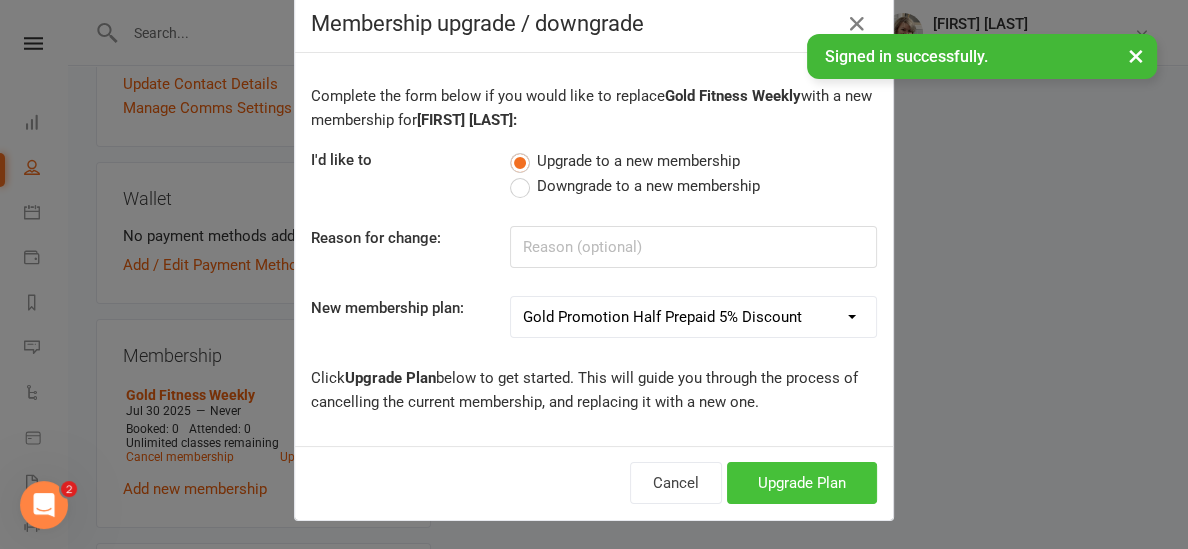 click on "Upgrade Plan" at bounding box center [802, 483] 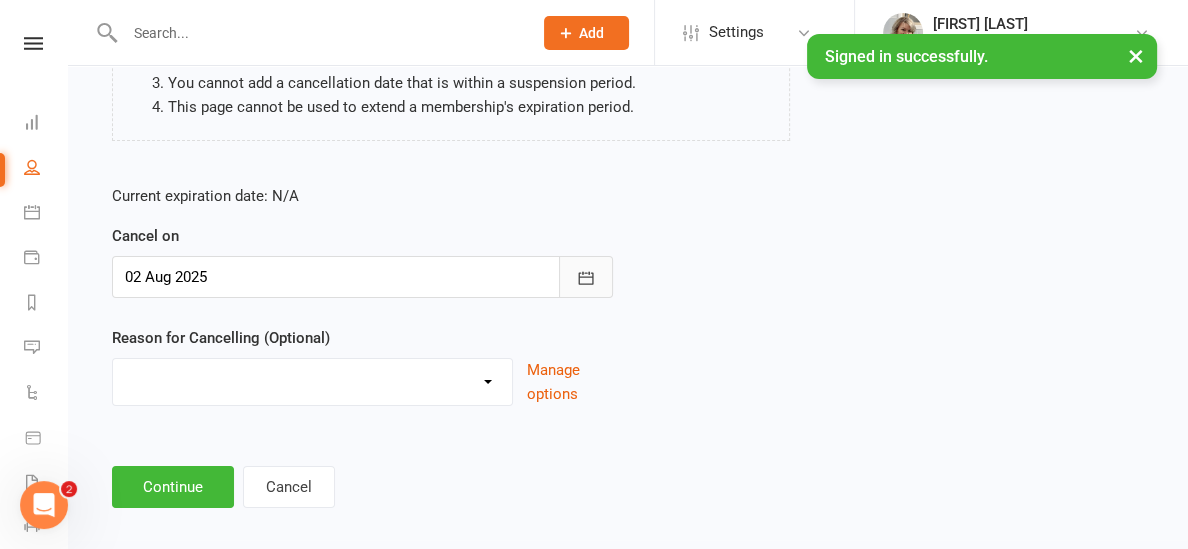 scroll, scrollTop: 298, scrollLeft: 0, axis: vertical 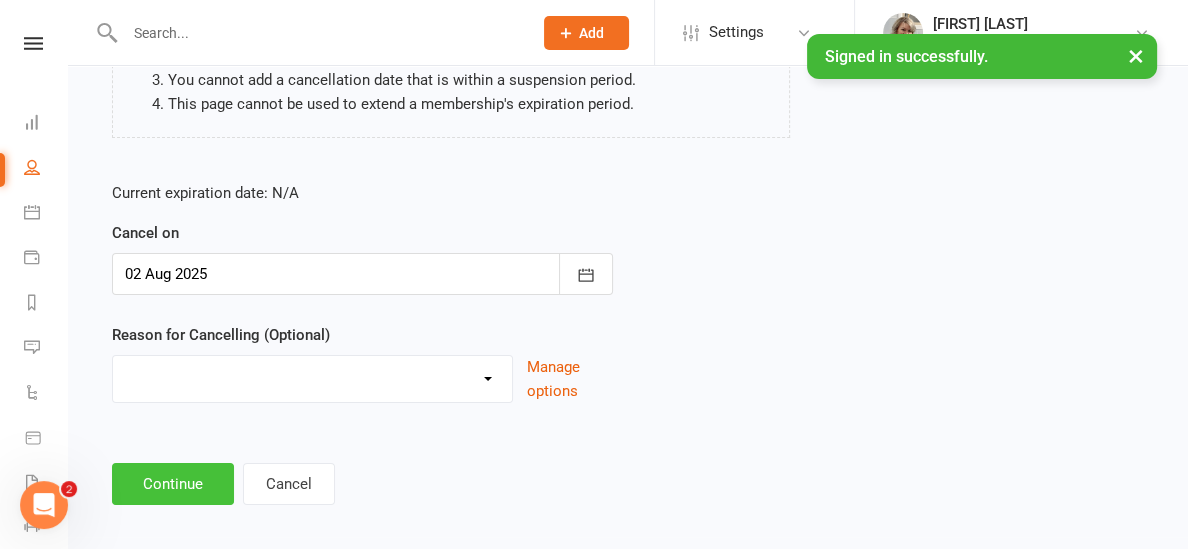 click on "Continue" at bounding box center [173, 484] 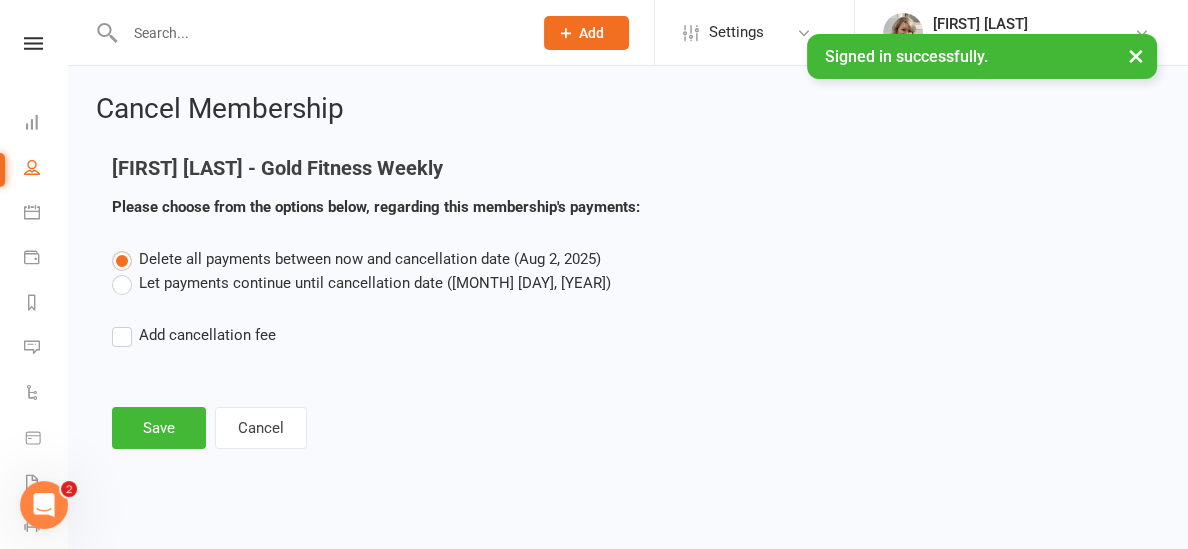 scroll, scrollTop: 0, scrollLeft: 0, axis: both 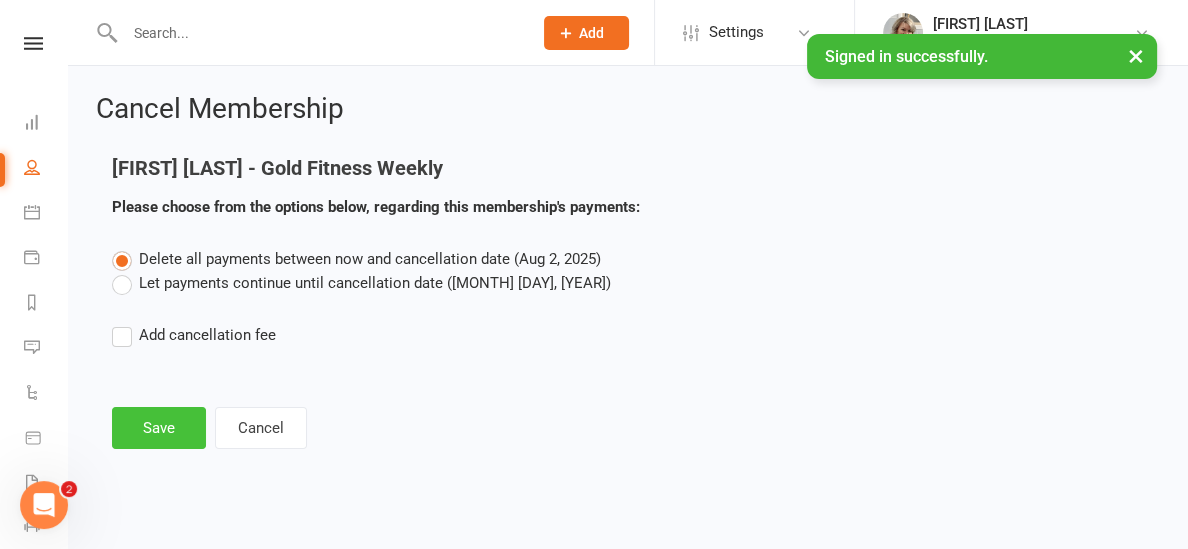 click on "Save" at bounding box center [159, 428] 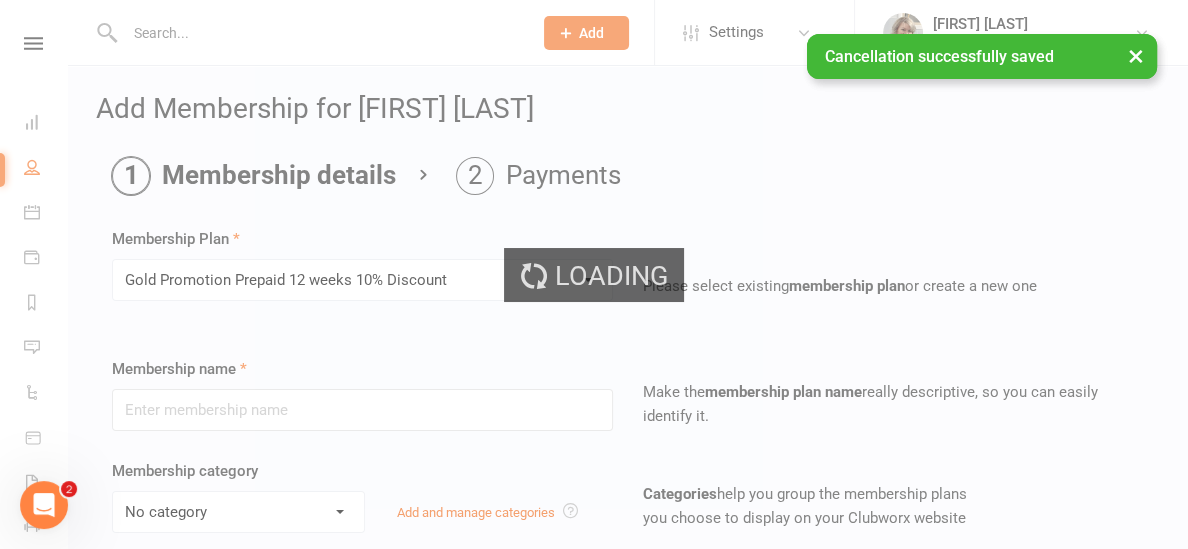 type on "Gold Promotion Prepaid 12 weeks 10% Discount" 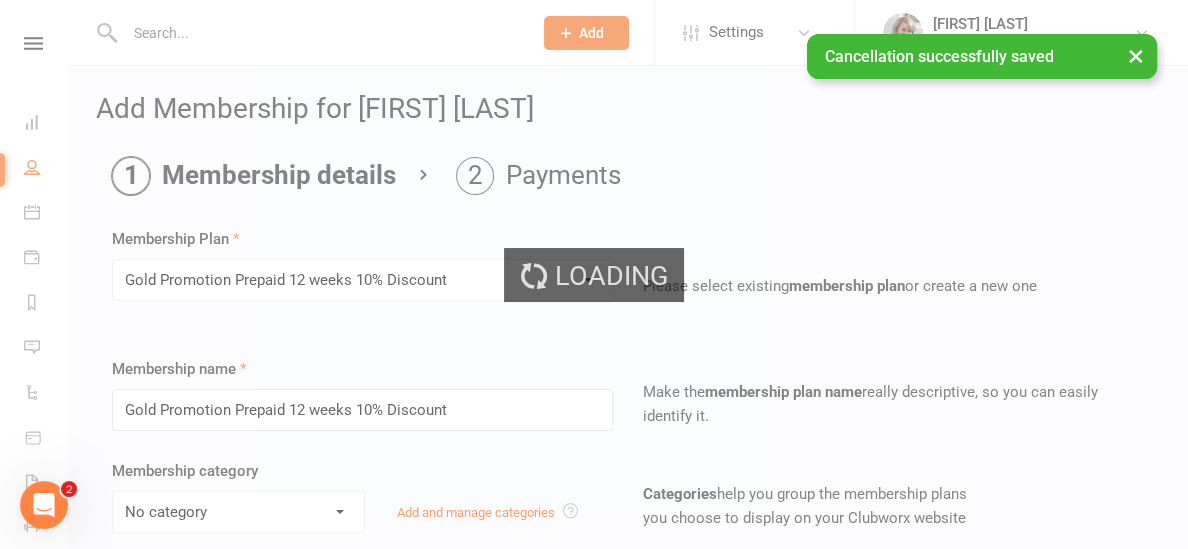 select on "5" 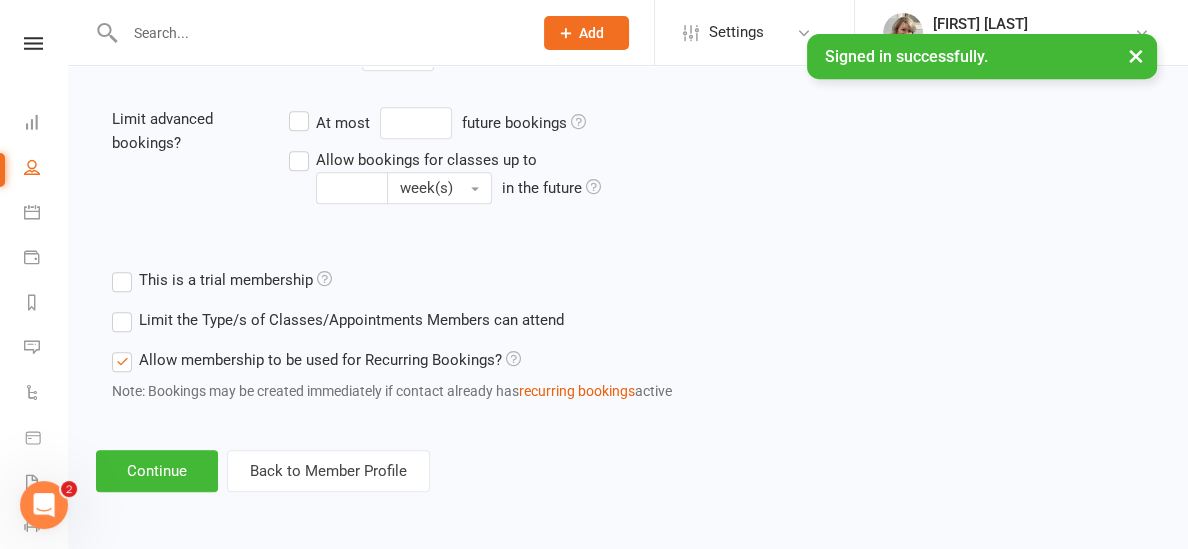 scroll, scrollTop: 846, scrollLeft: 0, axis: vertical 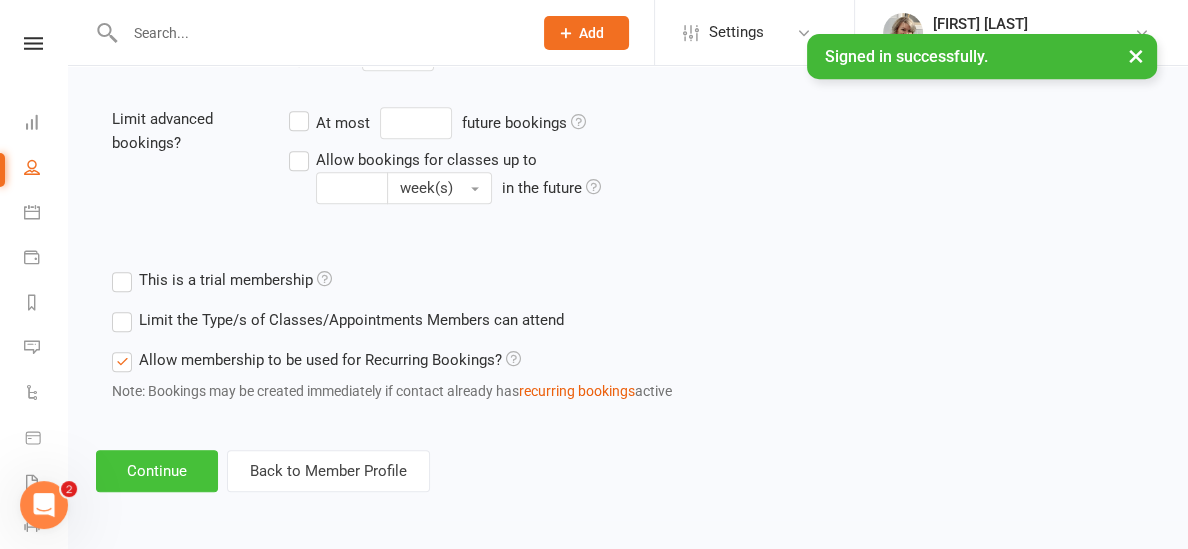 click on "Continue" at bounding box center (157, 471) 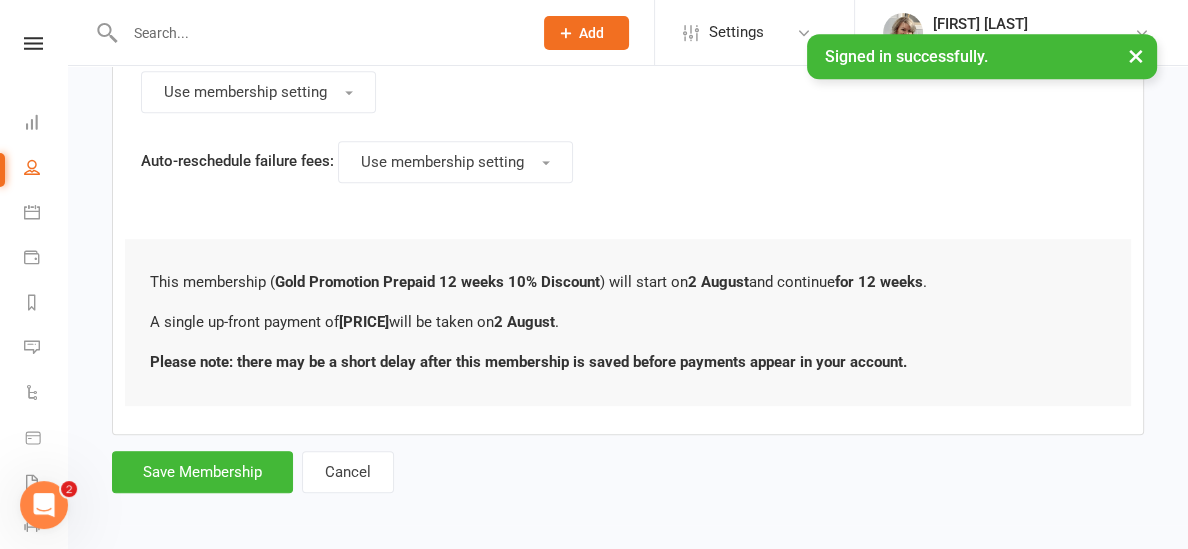 scroll, scrollTop: 1044, scrollLeft: 0, axis: vertical 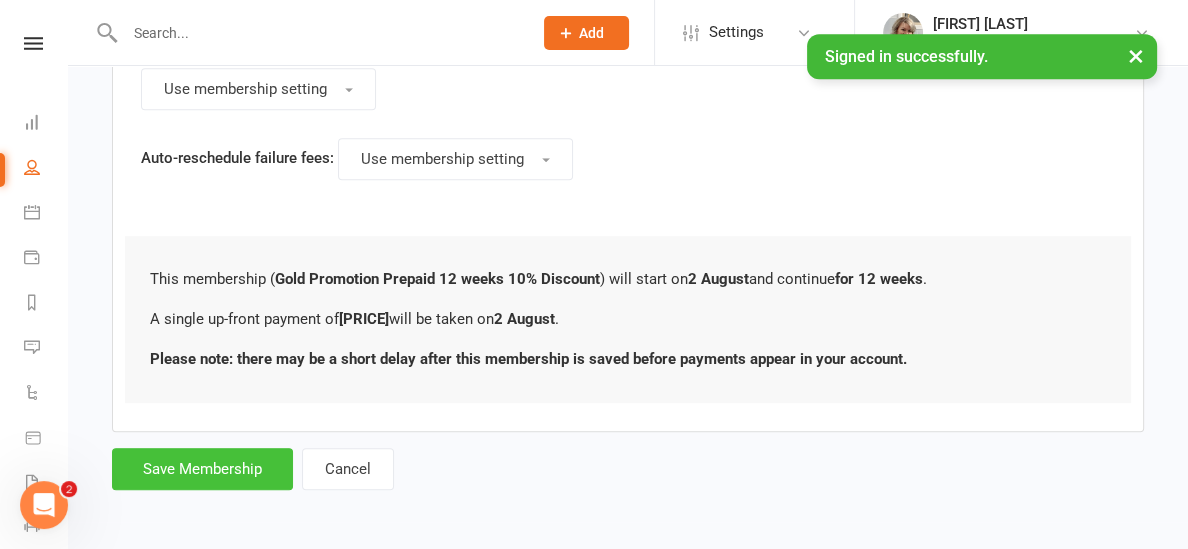 click on "Save Membership" at bounding box center (202, 469) 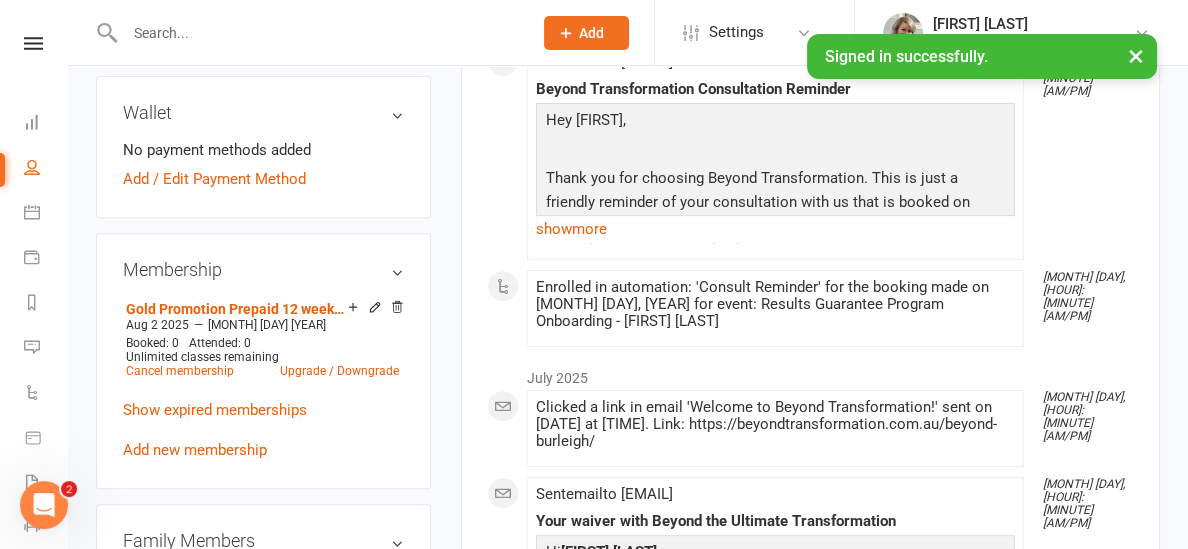 scroll, scrollTop: 493, scrollLeft: 0, axis: vertical 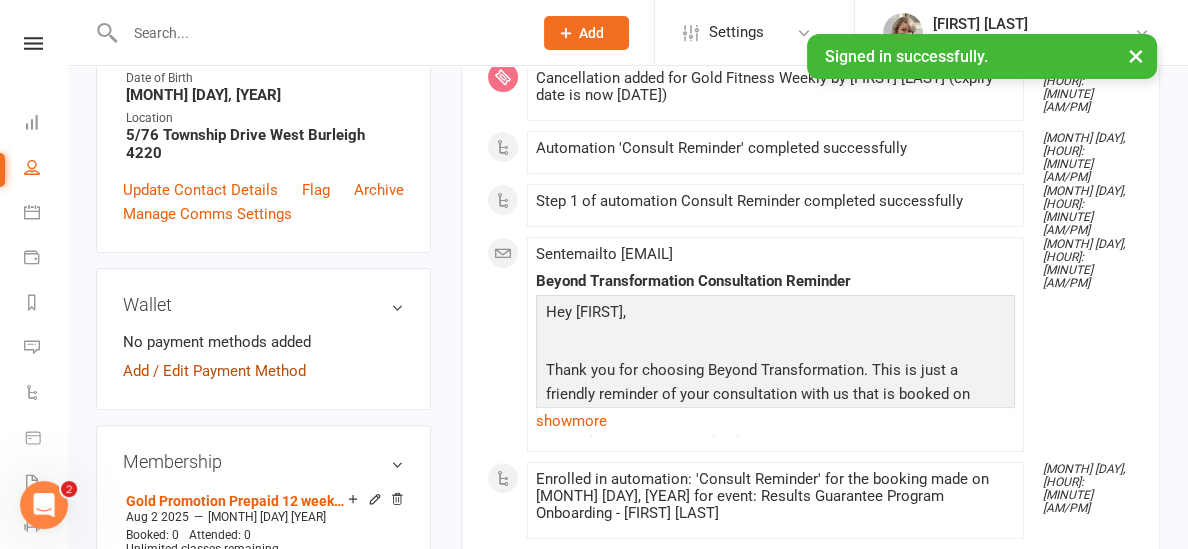 click on "Add / Edit Payment Method" at bounding box center [214, 371] 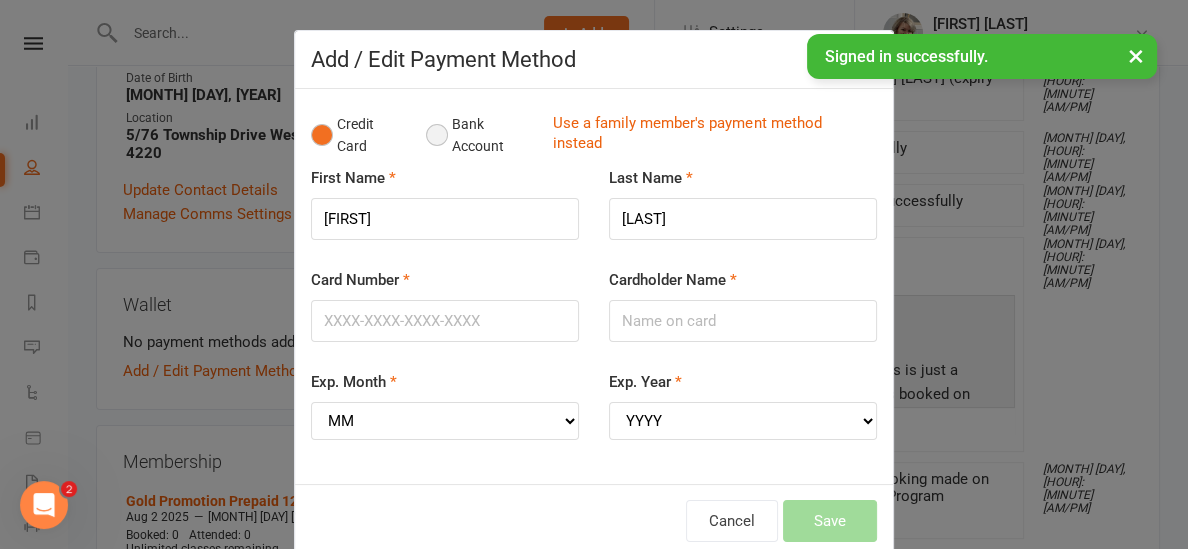 click on "Bank Account" at bounding box center (481, 135) 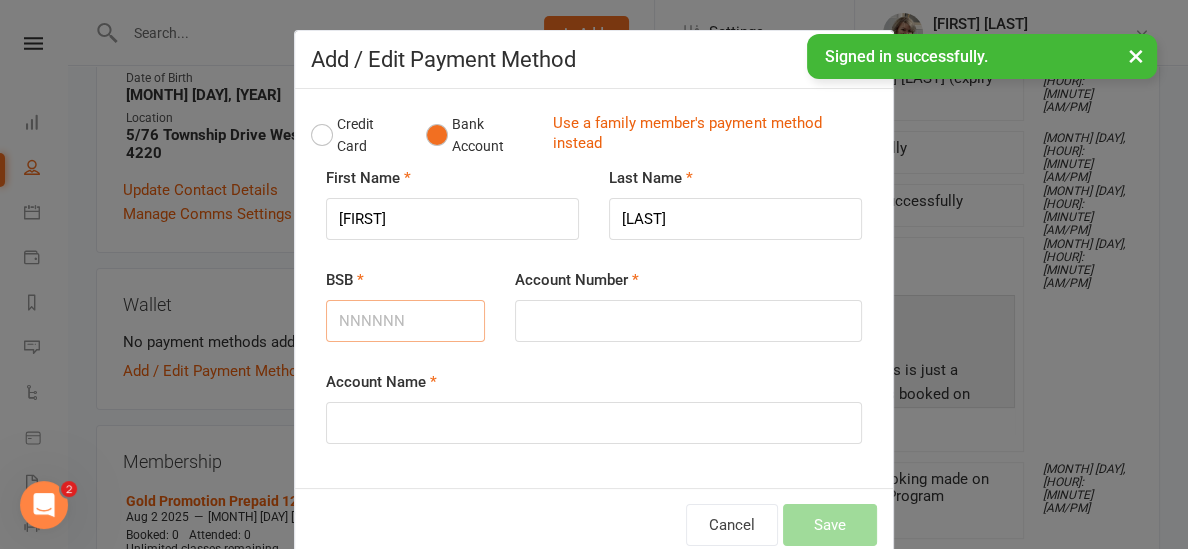 click on "BSB" at bounding box center [405, 321] 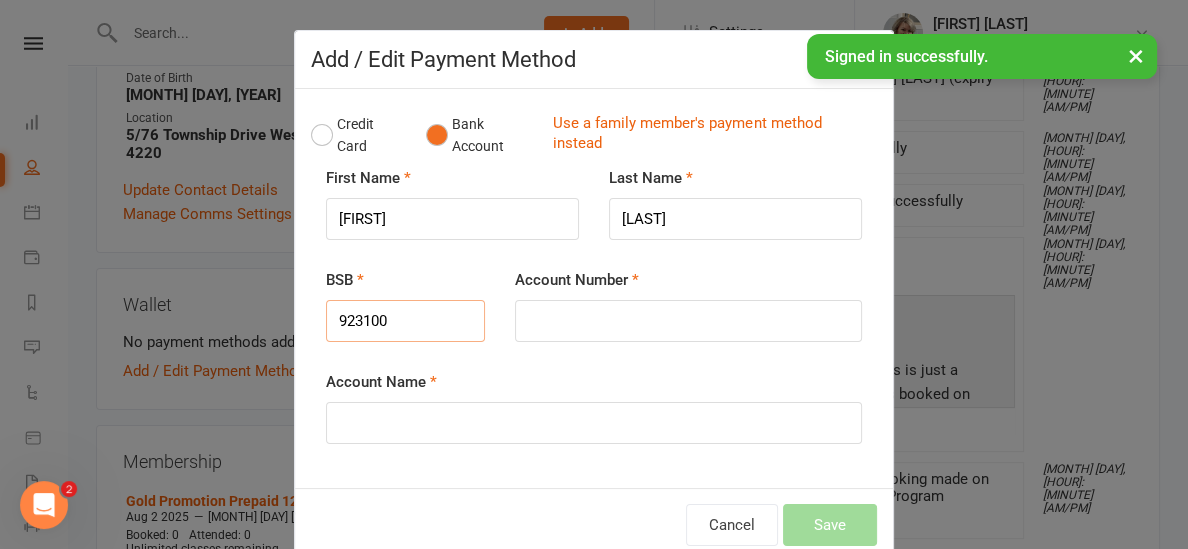 type on "923100" 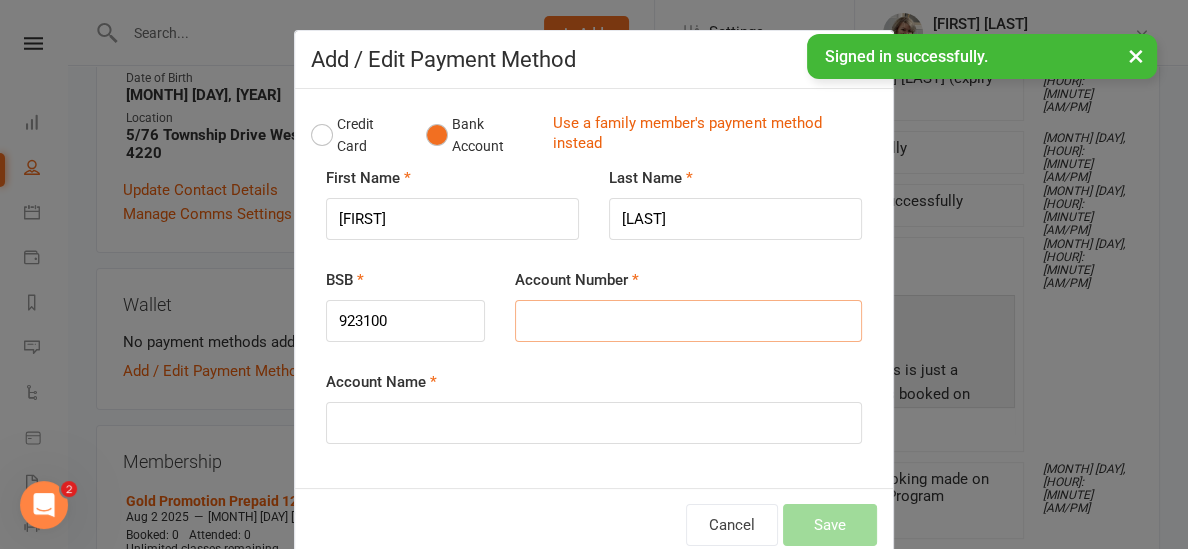 click on "Account Number" at bounding box center (688, 321) 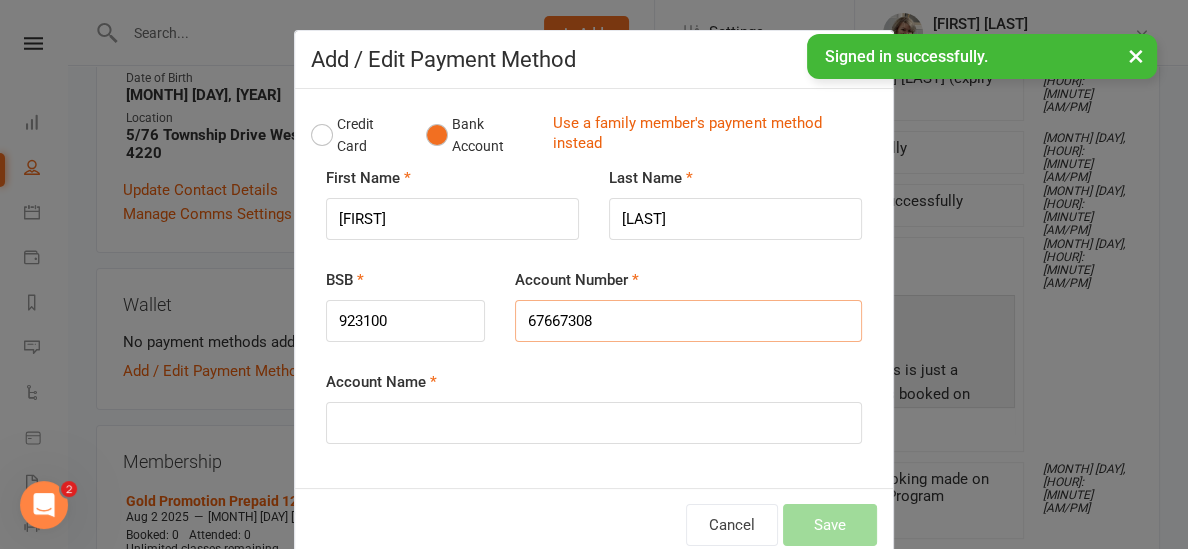 type on "67667308" 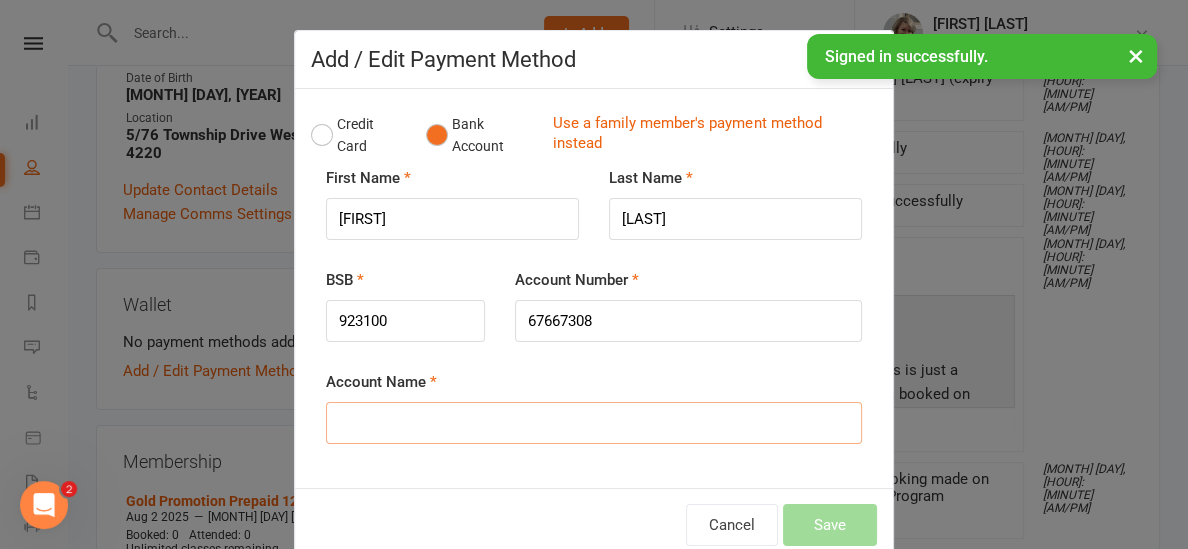click on "Account Name" at bounding box center [594, 423] 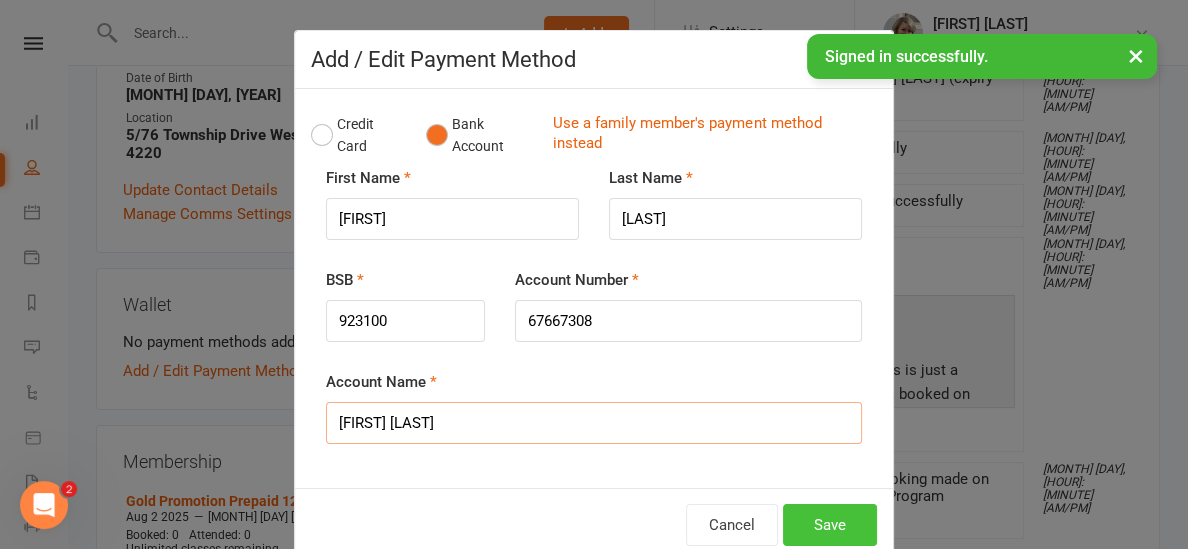 type on "[FIRST] [LAST]" 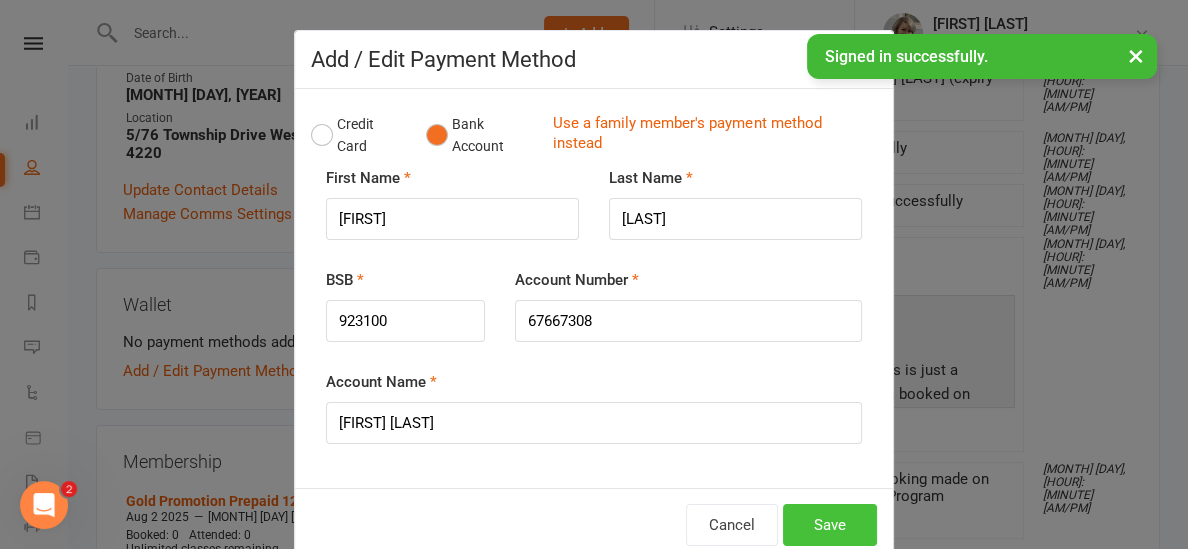 click on "Save" at bounding box center [830, 525] 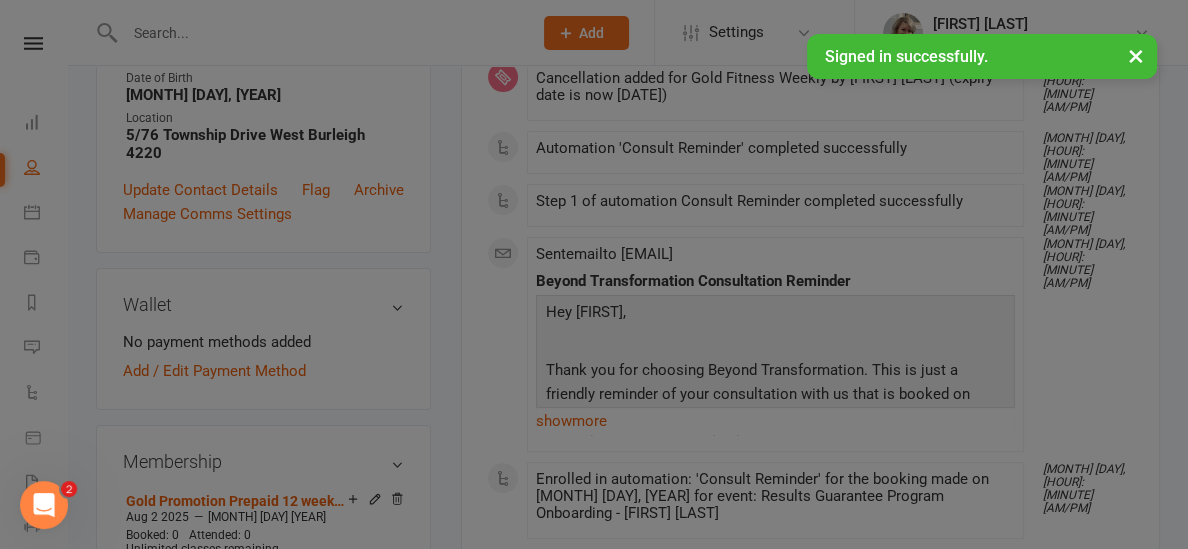 scroll, scrollTop: 43, scrollLeft: 0, axis: vertical 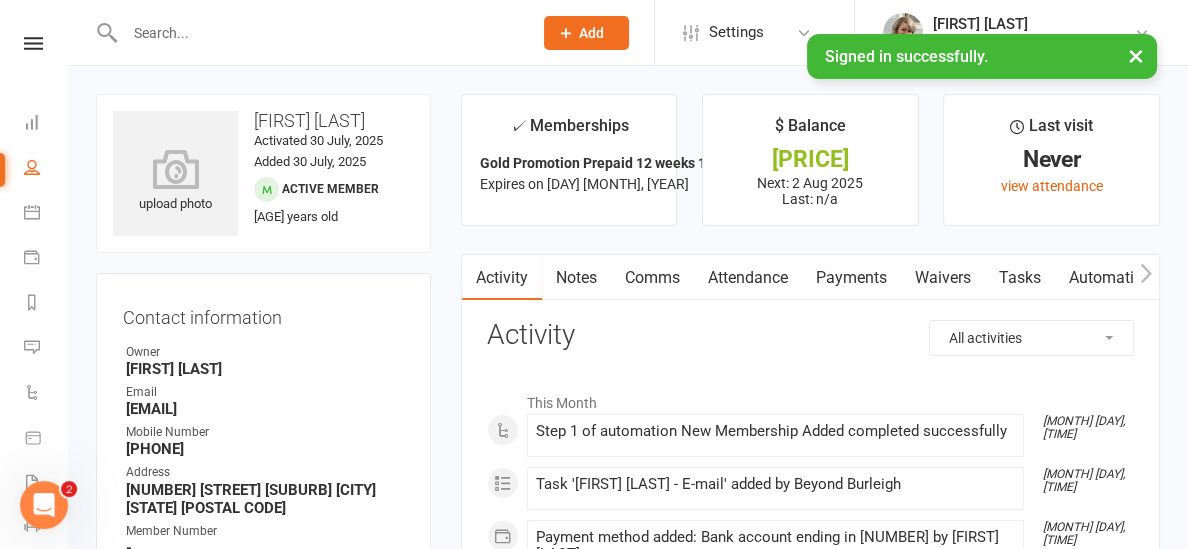 click on "Payments" at bounding box center [851, 278] 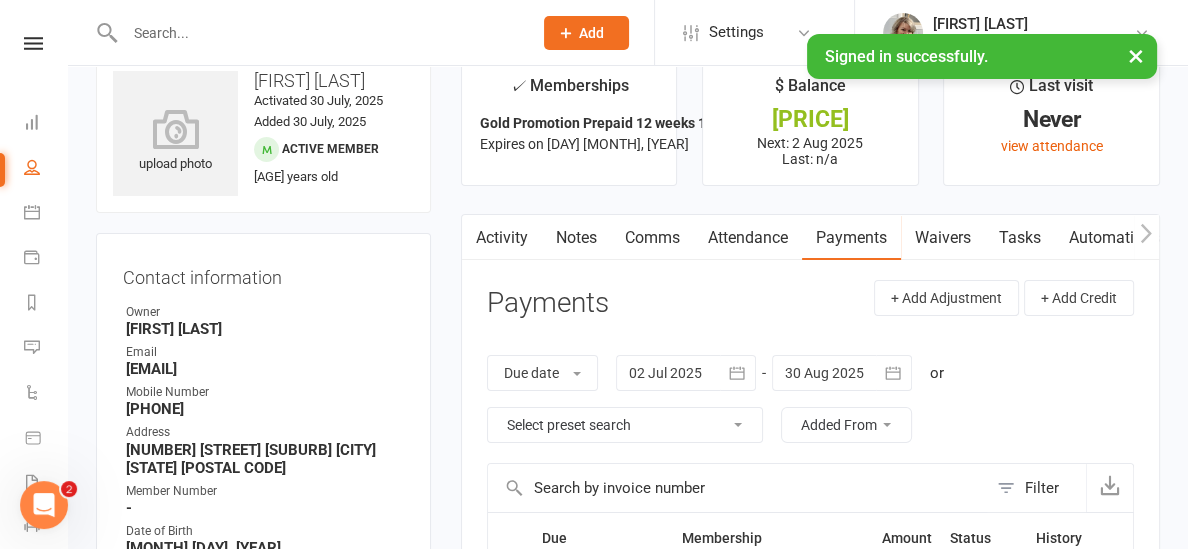 scroll, scrollTop: 0, scrollLeft: 0, axis: both 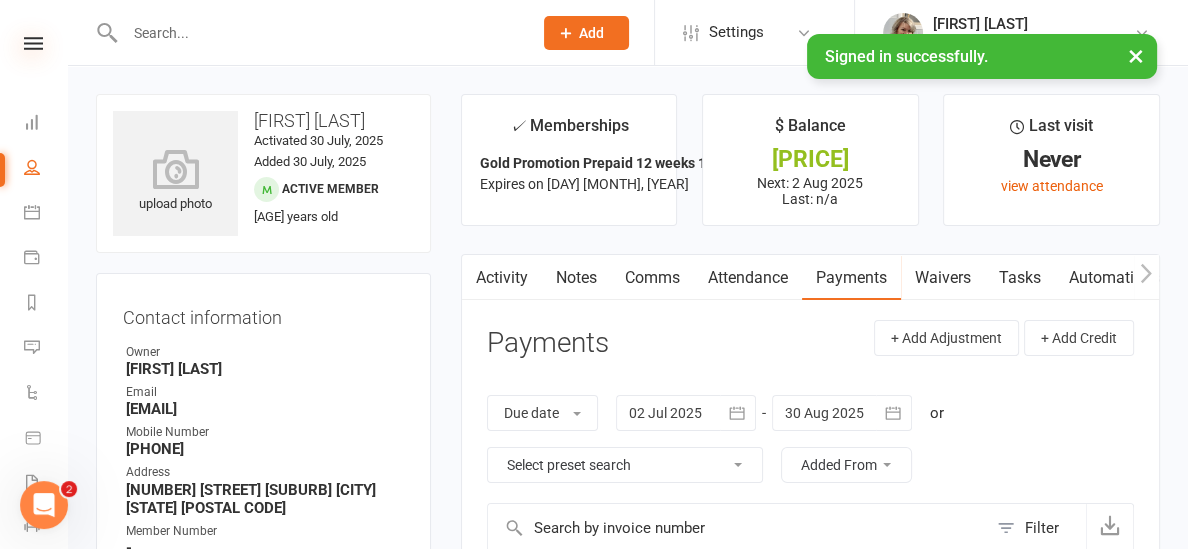 click at bounding box center [33, 43] 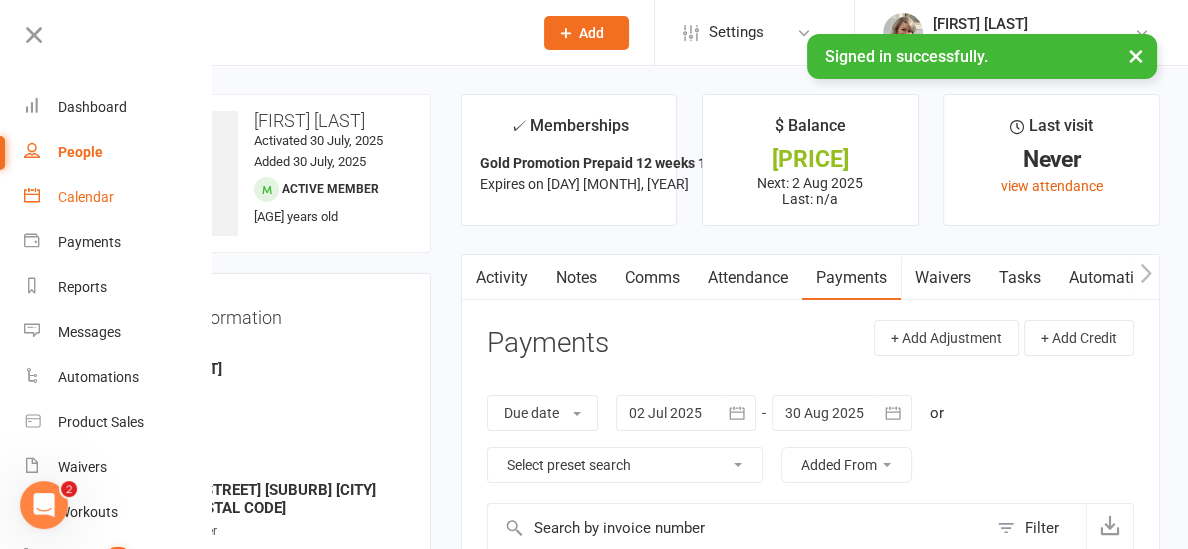 click on "Calendar" at bounding box center [86, 197] 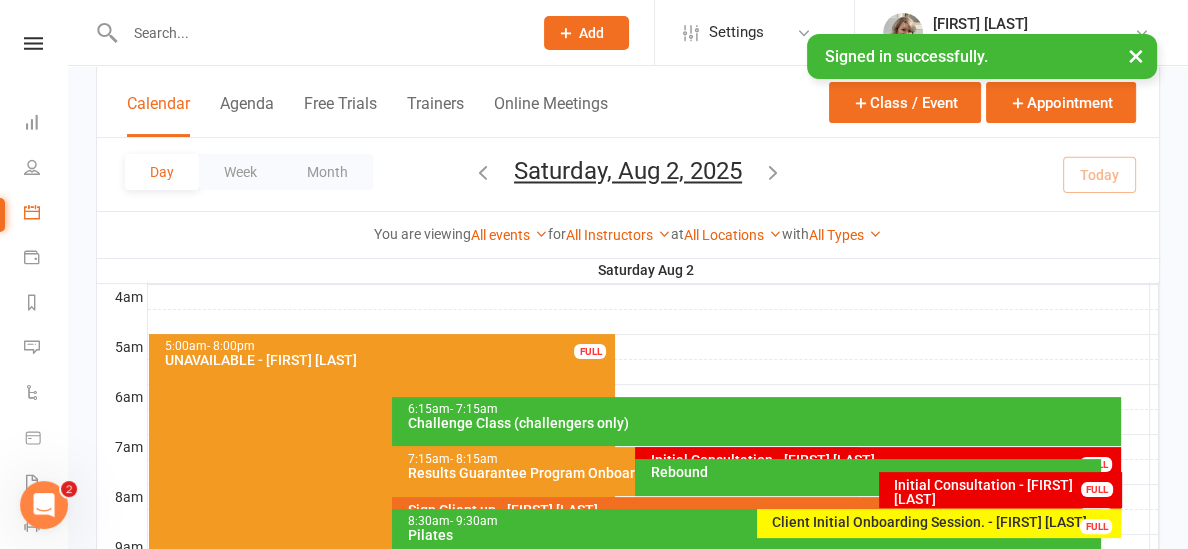 scroll, scrollTop: 399, scrollLeft: 0, axis: vertical 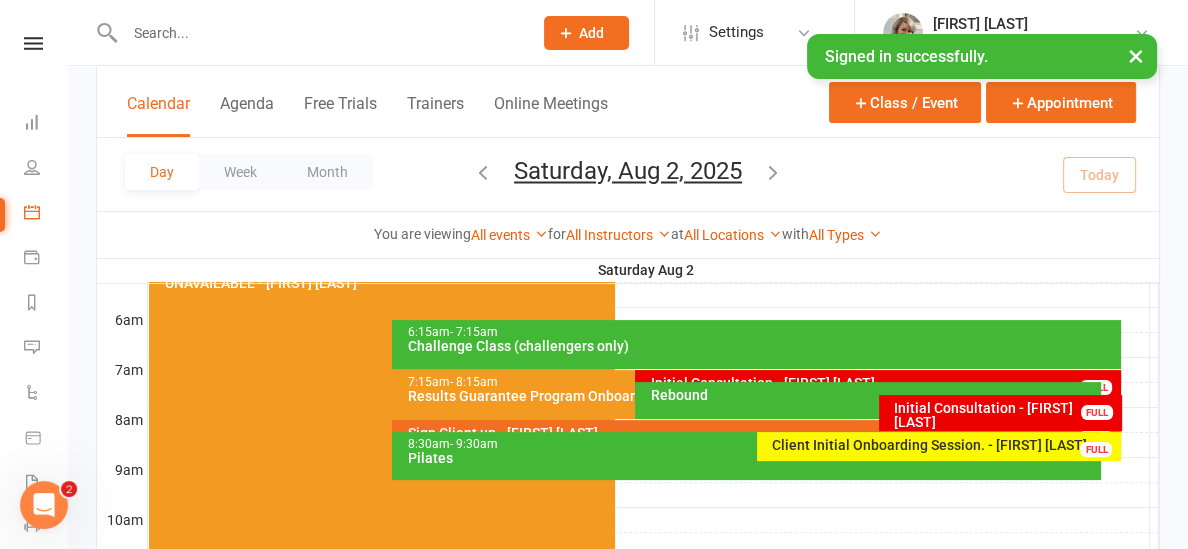 click on "Rebound" at bounding box center (873, 395) 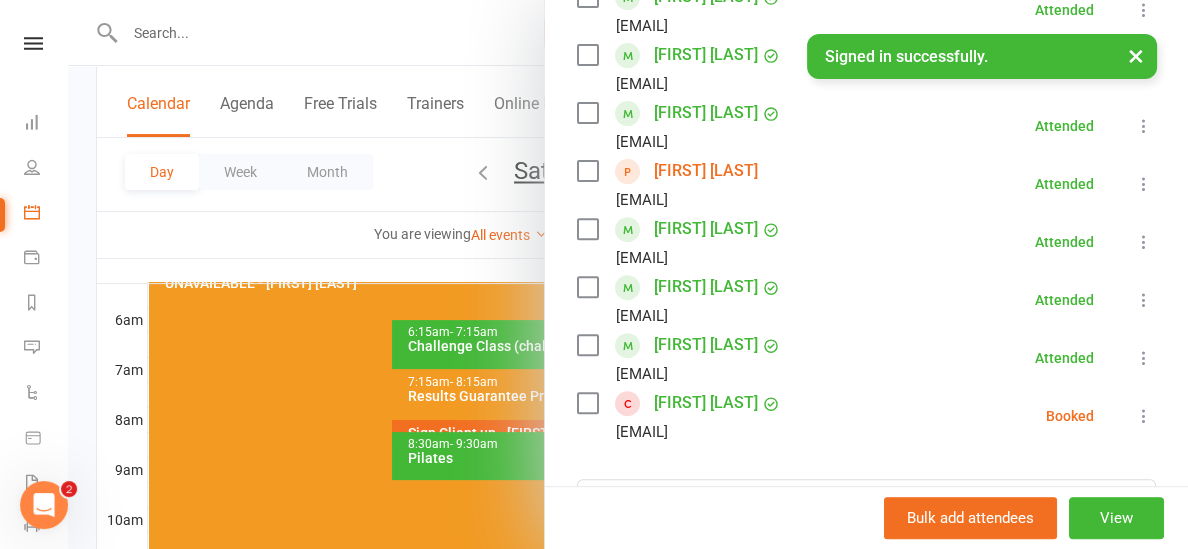 scroll, scrollTop: 652, scrollLeft: 0, axis: vertical 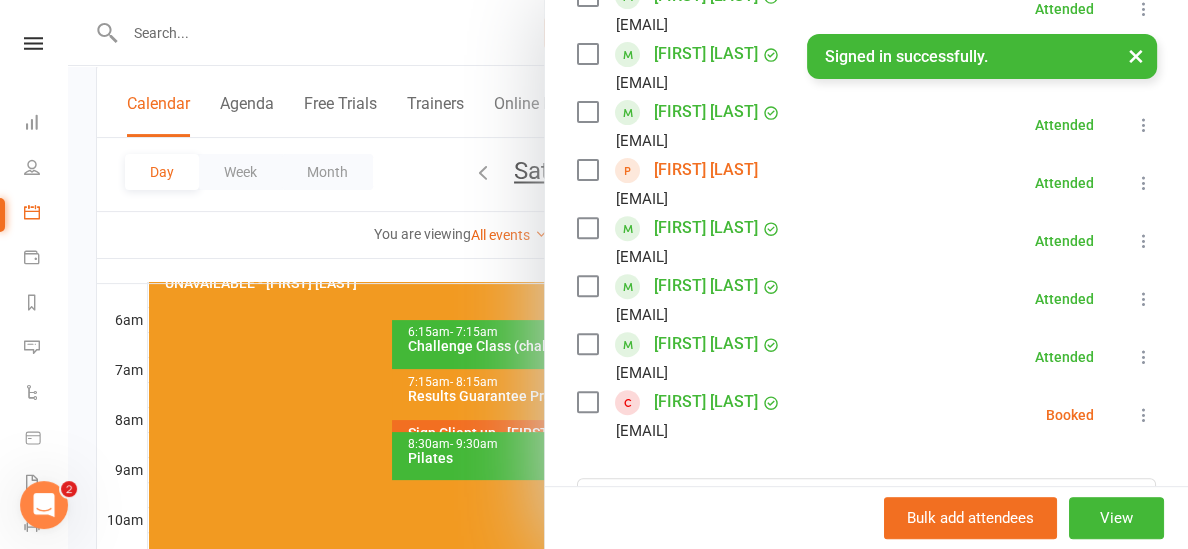 click at bounding box center (1144, 415) 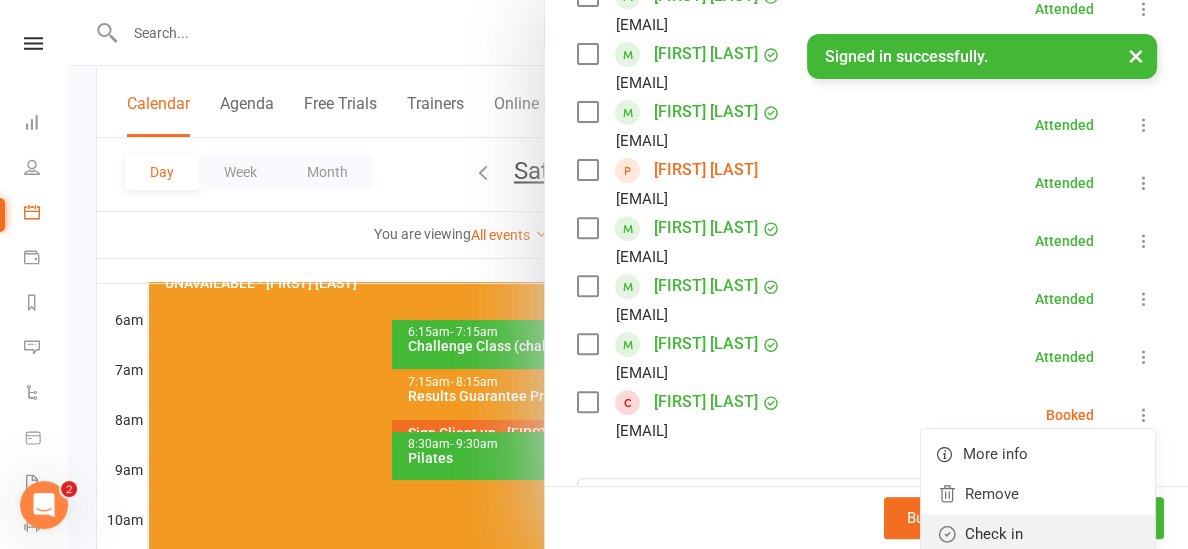 click on "Check in" at bounding box center [1038, 534] 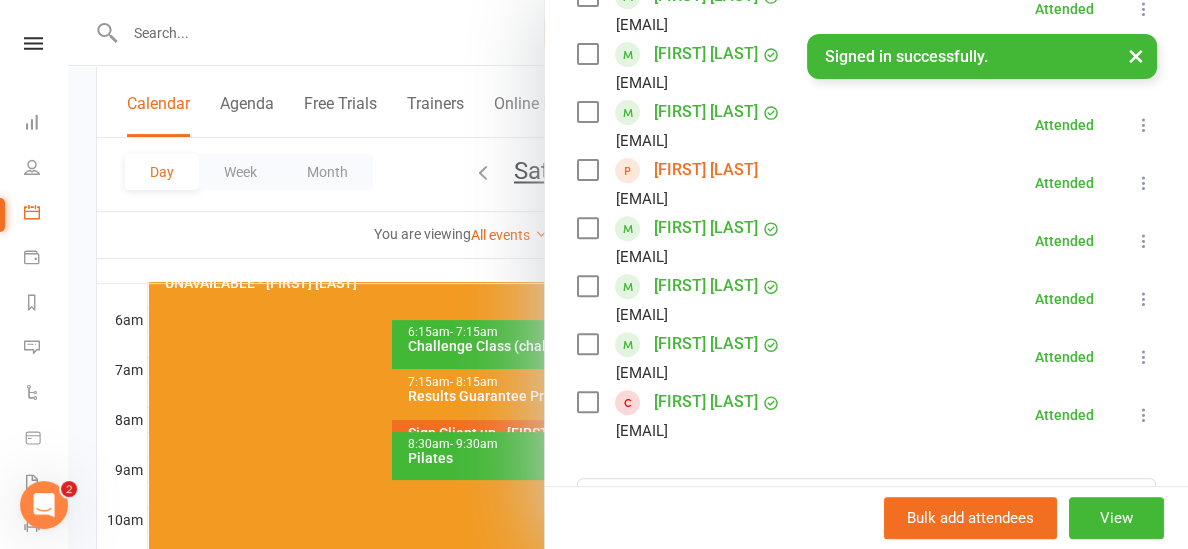 click at bounding box center (628, 274) 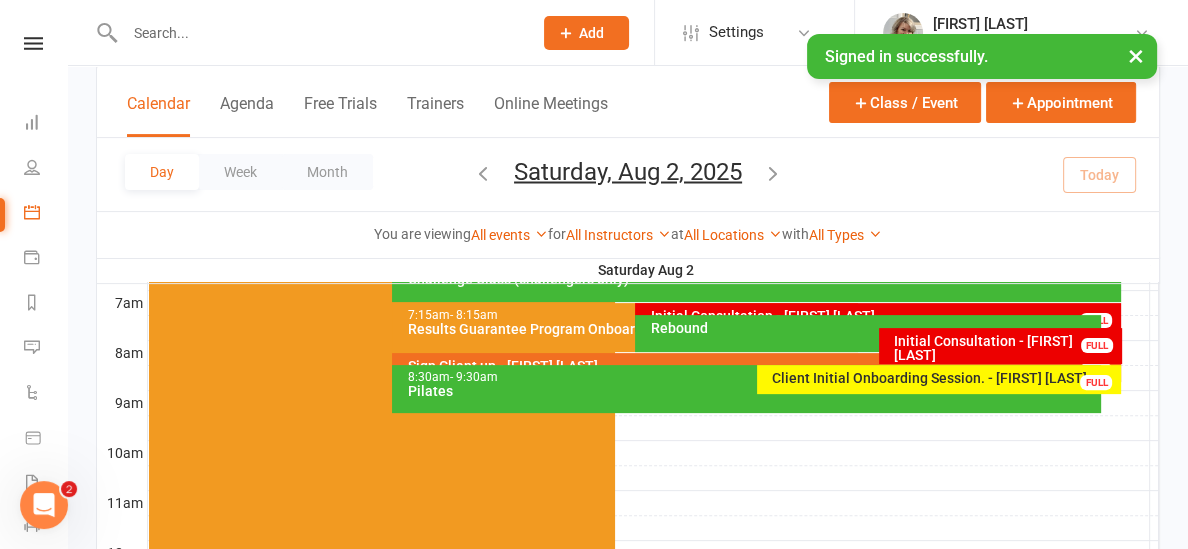 scroll, scrollTop: 485, scrollLeft: 0, axis: vertical 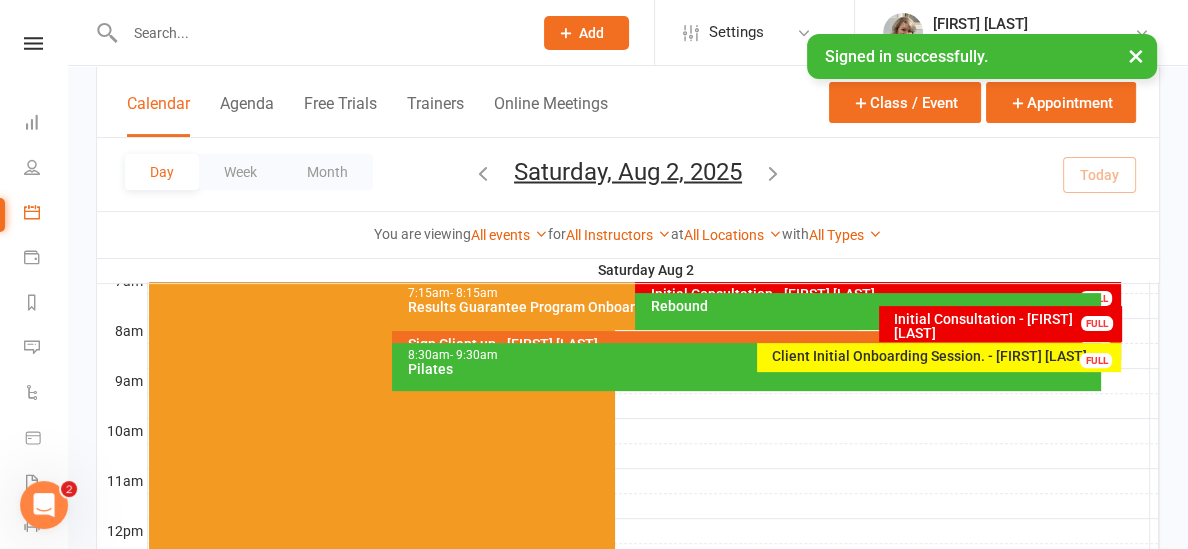 click on "Client Initial Onboarding Session. - [FIRST] [LAST]" at bounding box center [944, 356] 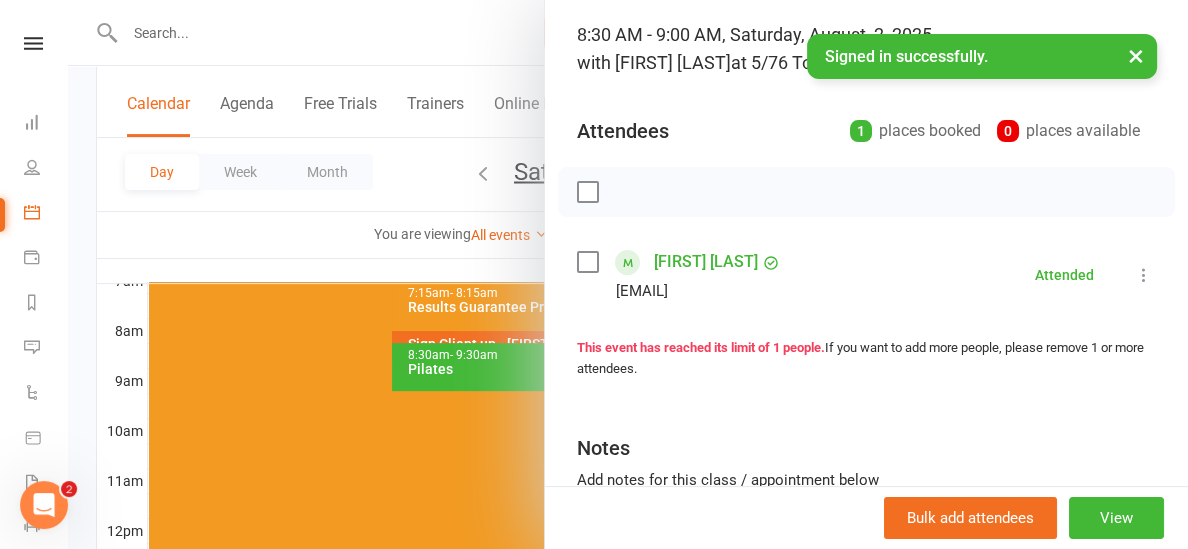 scroll, scrollTop: 68, scrollLeft: 0, axis: vertical 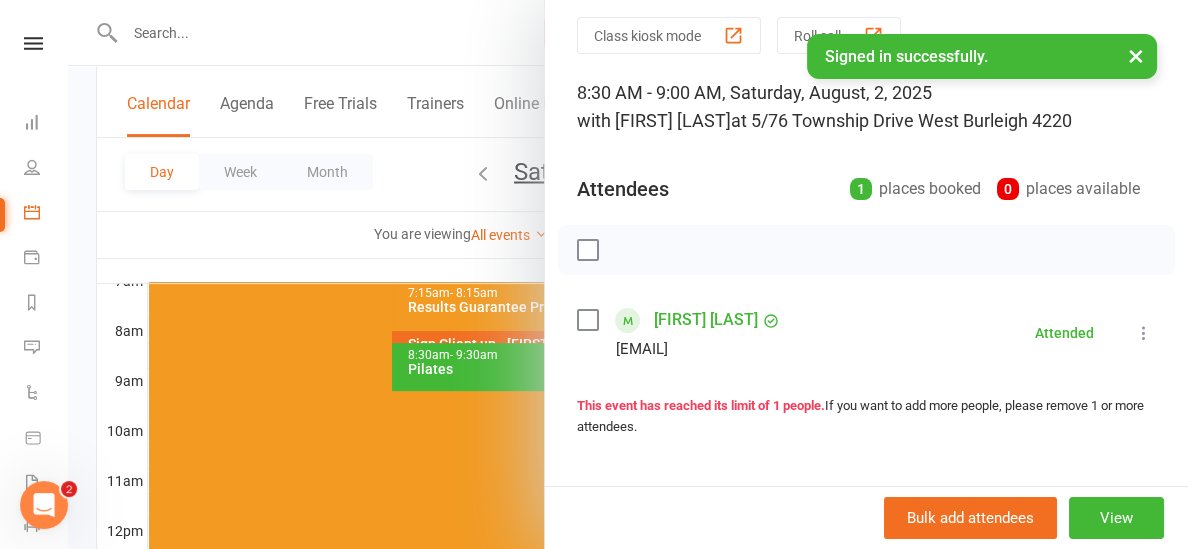 click on "[FIRST] [LAST]" at bounding box center (706, 320) 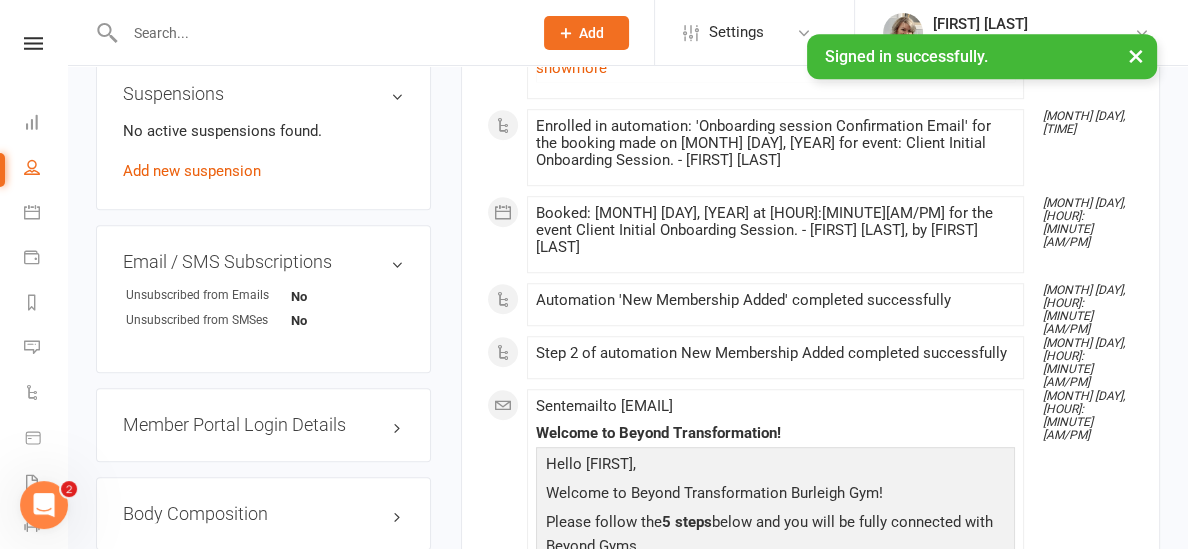 scroll, scrollTop: 1381, scrollLeft: 0, axis: vertical 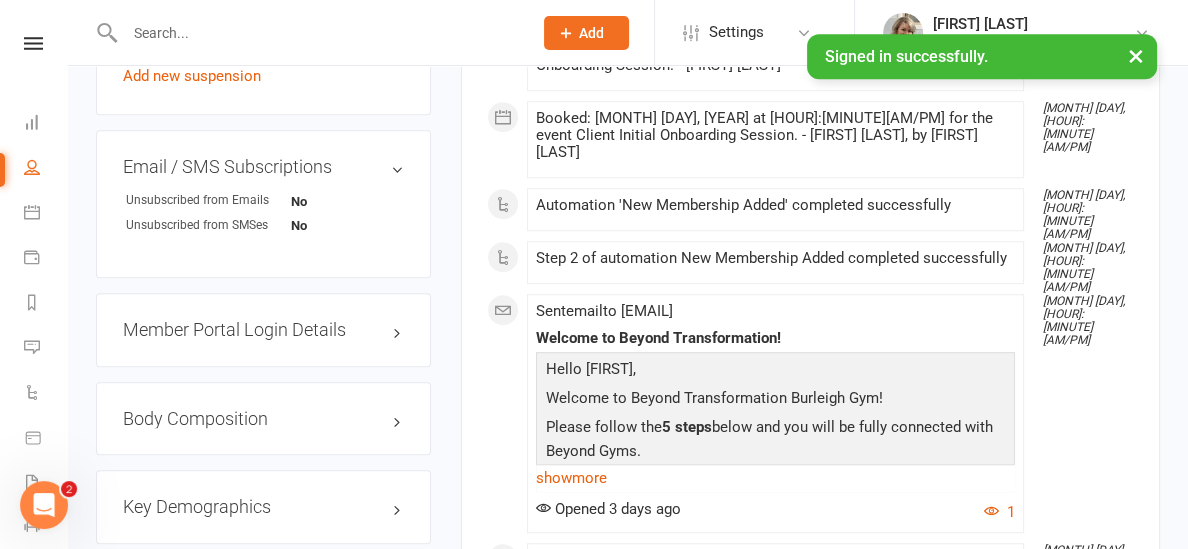 click on "Member Portal Login Details" at bounding box center (263, 330) 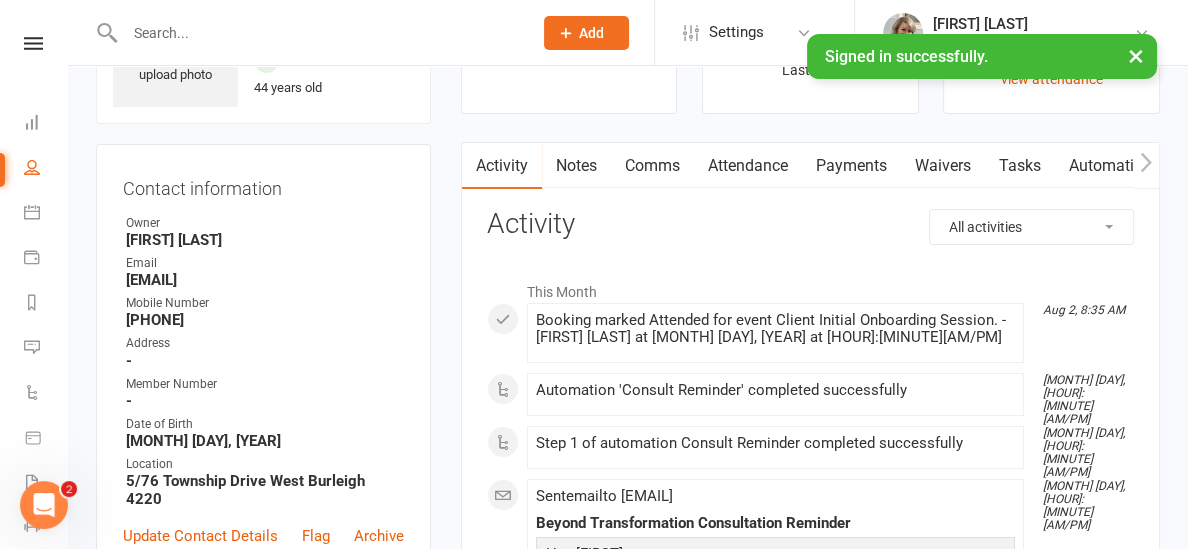 scroll, scrollTop: 0, scrollLeft: 0, axis: both 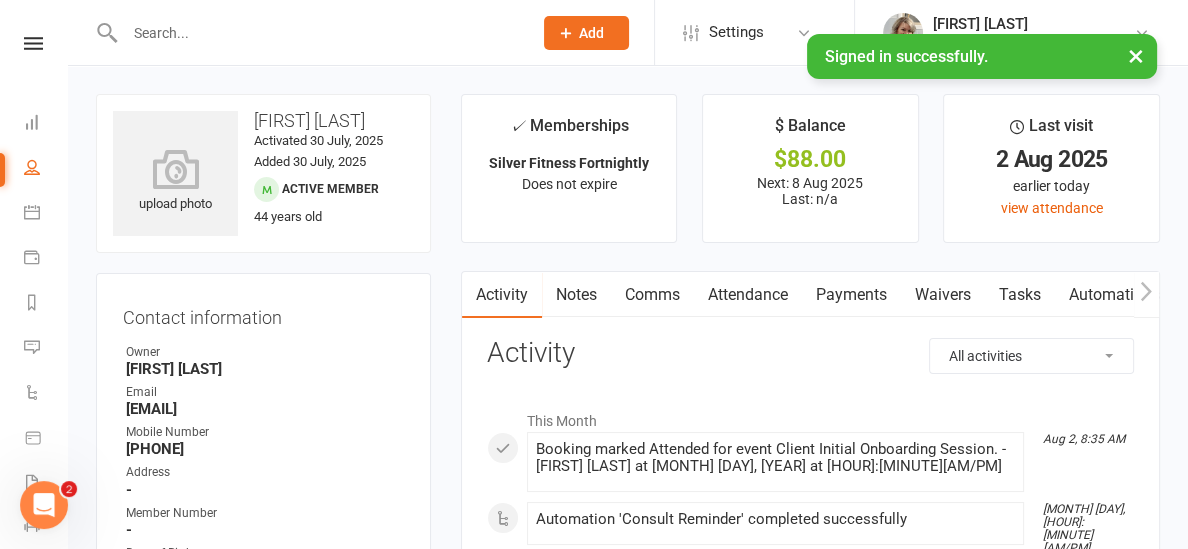 click on "Payments" at bounding box center [851, 295] 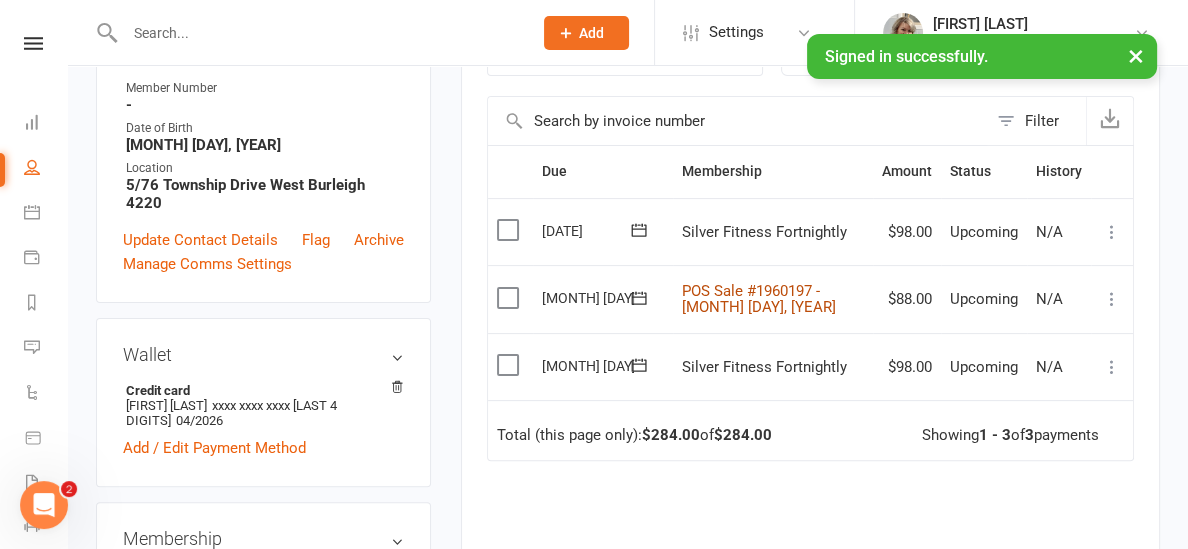 scroll, scrollTop: 0, scrollLeft: 0, axis: both 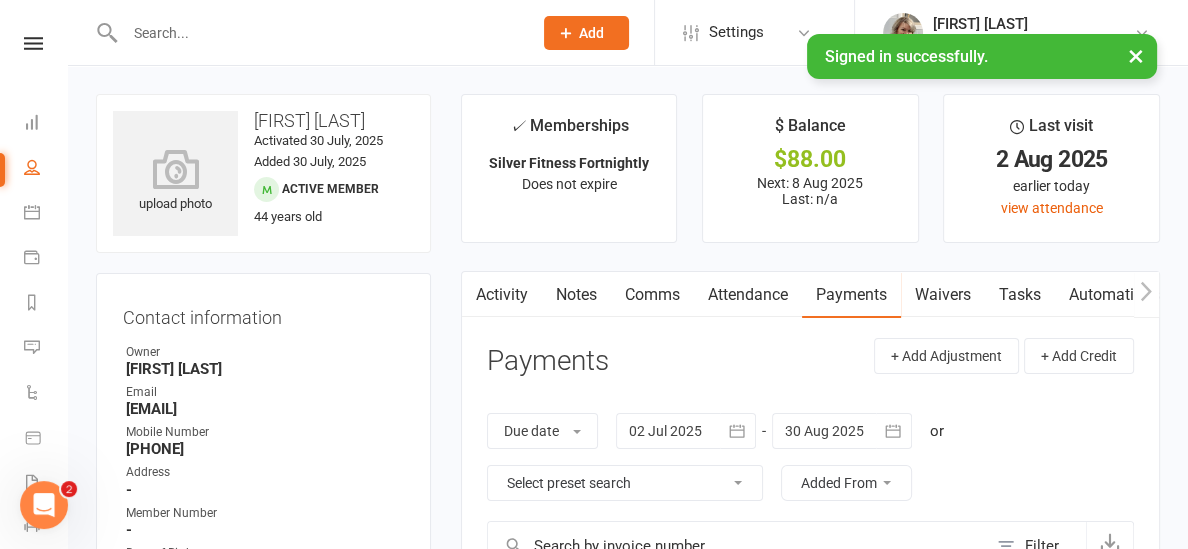 click on "Notes" at bounding box center [576, 295] 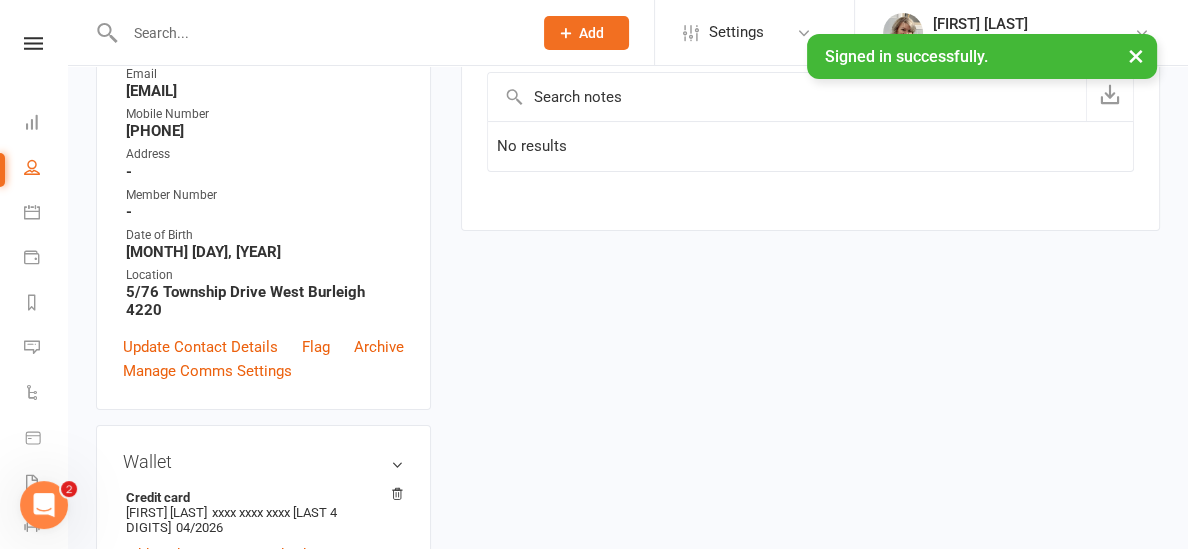 scroll, scrollTop: 0, scrollLeft: 0, axis: both 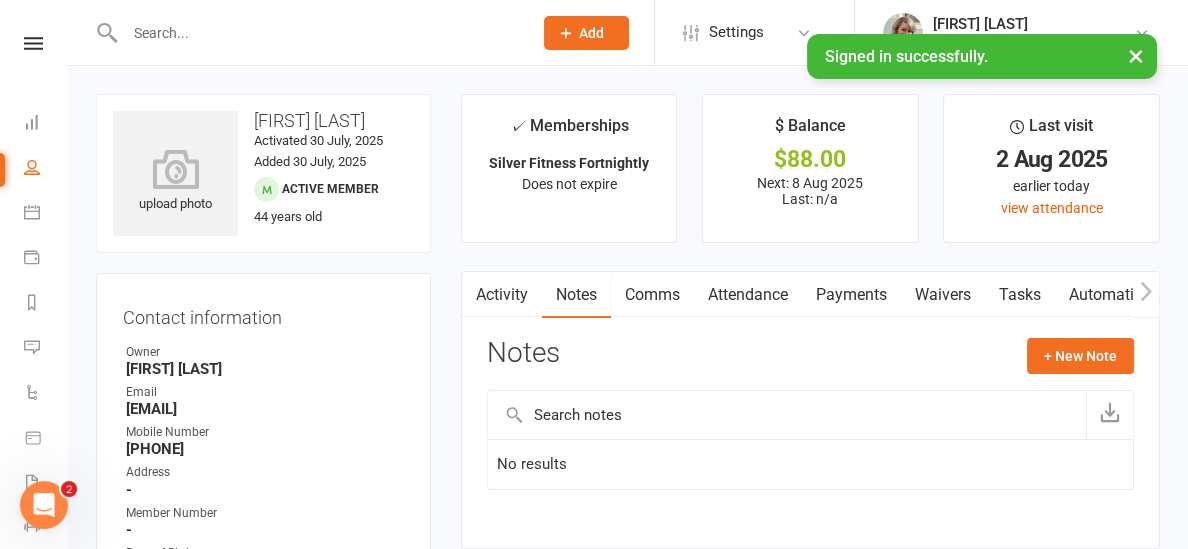 click on "Payments" at bounding box center [851, 295] 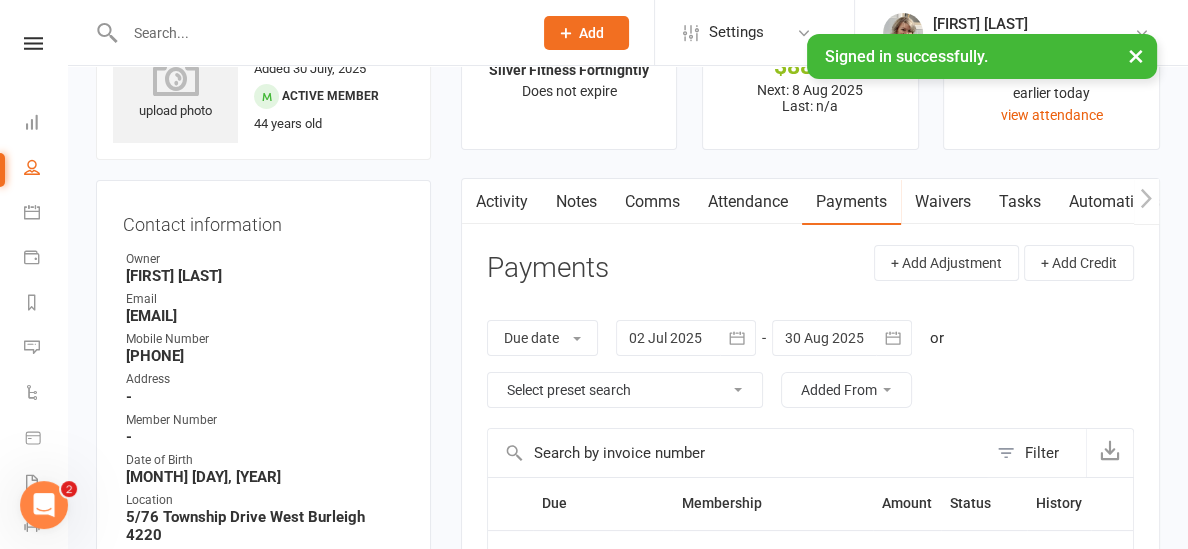 scroll, scrollTop: 0, scrollLeft: 0, axis: both 